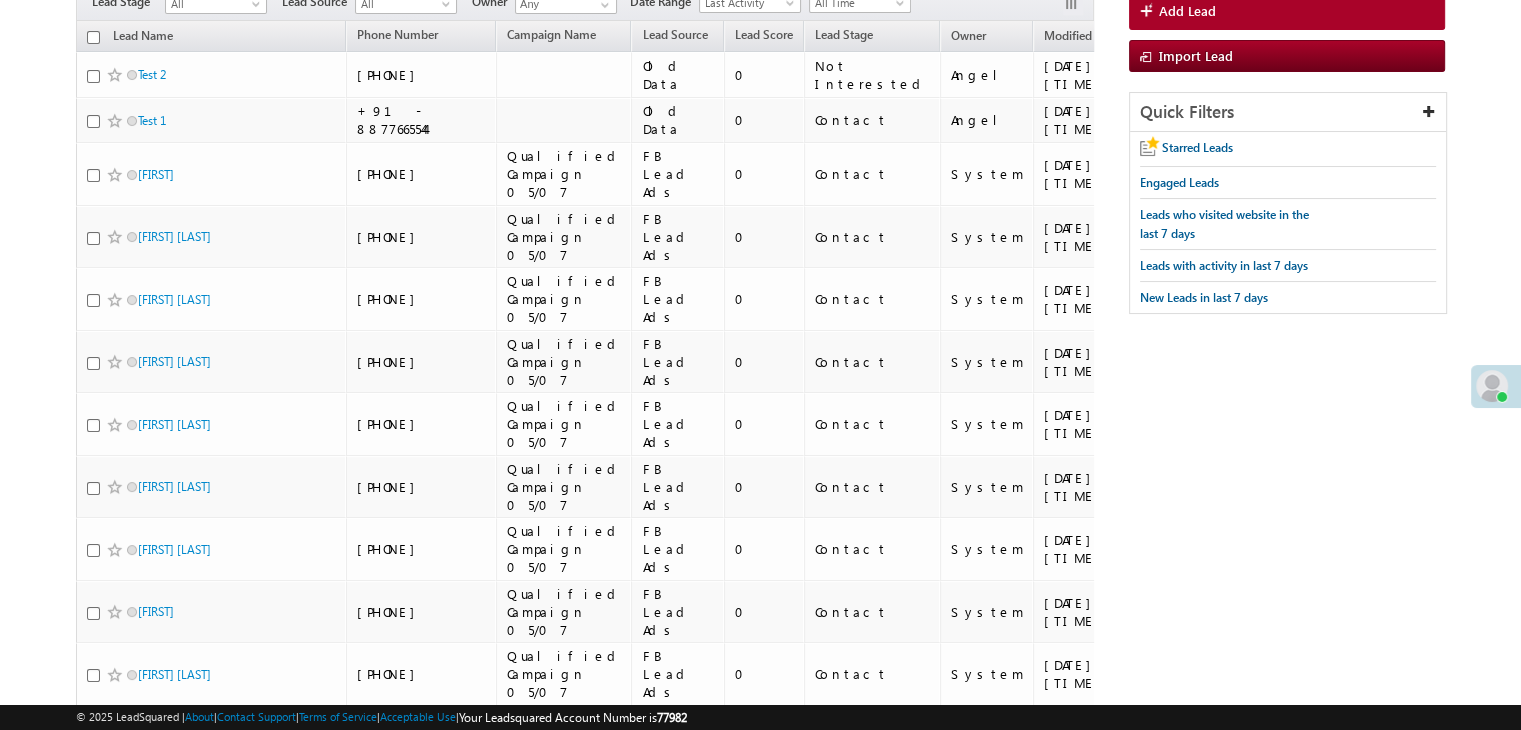scroll, scrollTop: 0, scrollLeft: 0, axis: both 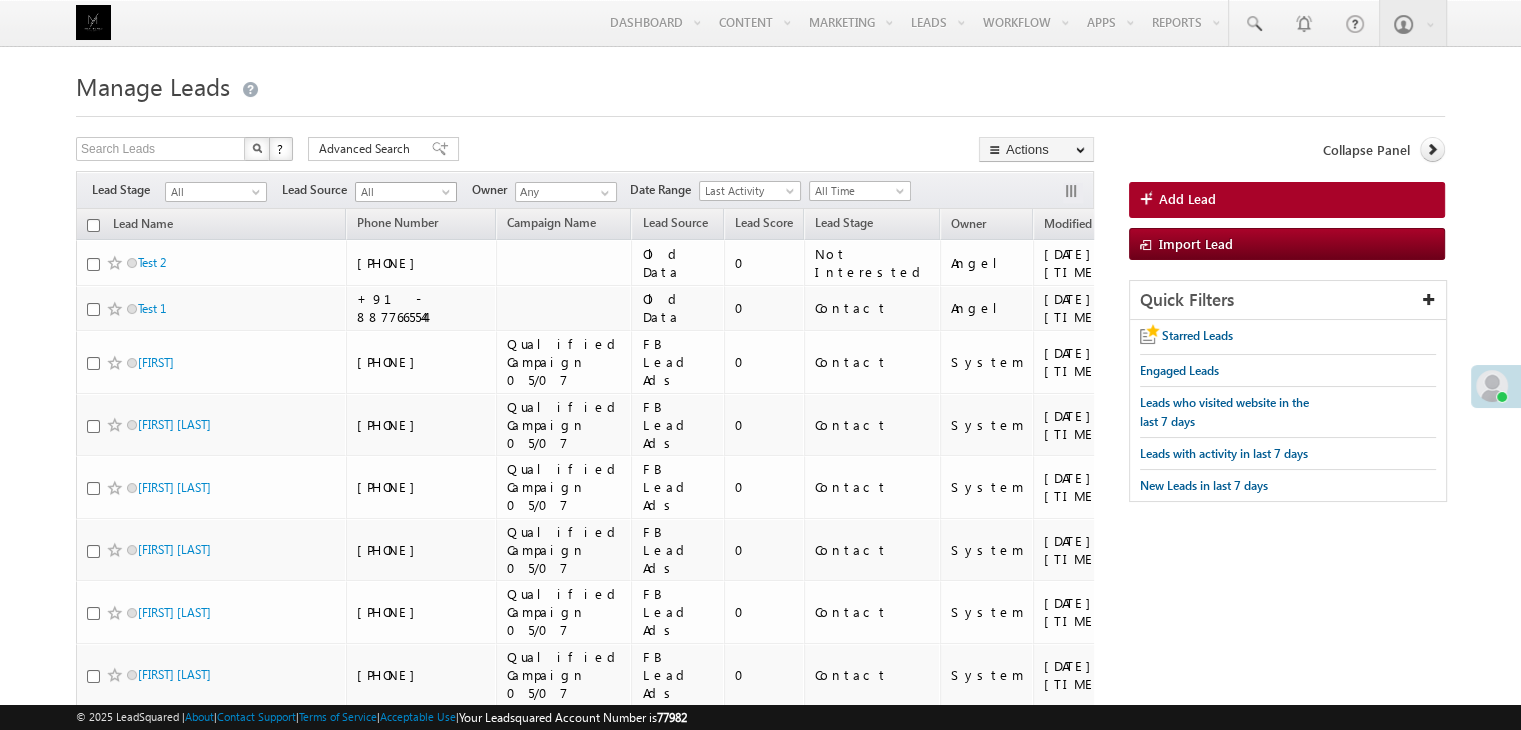 click on "All" at bounding box center (403, 192) 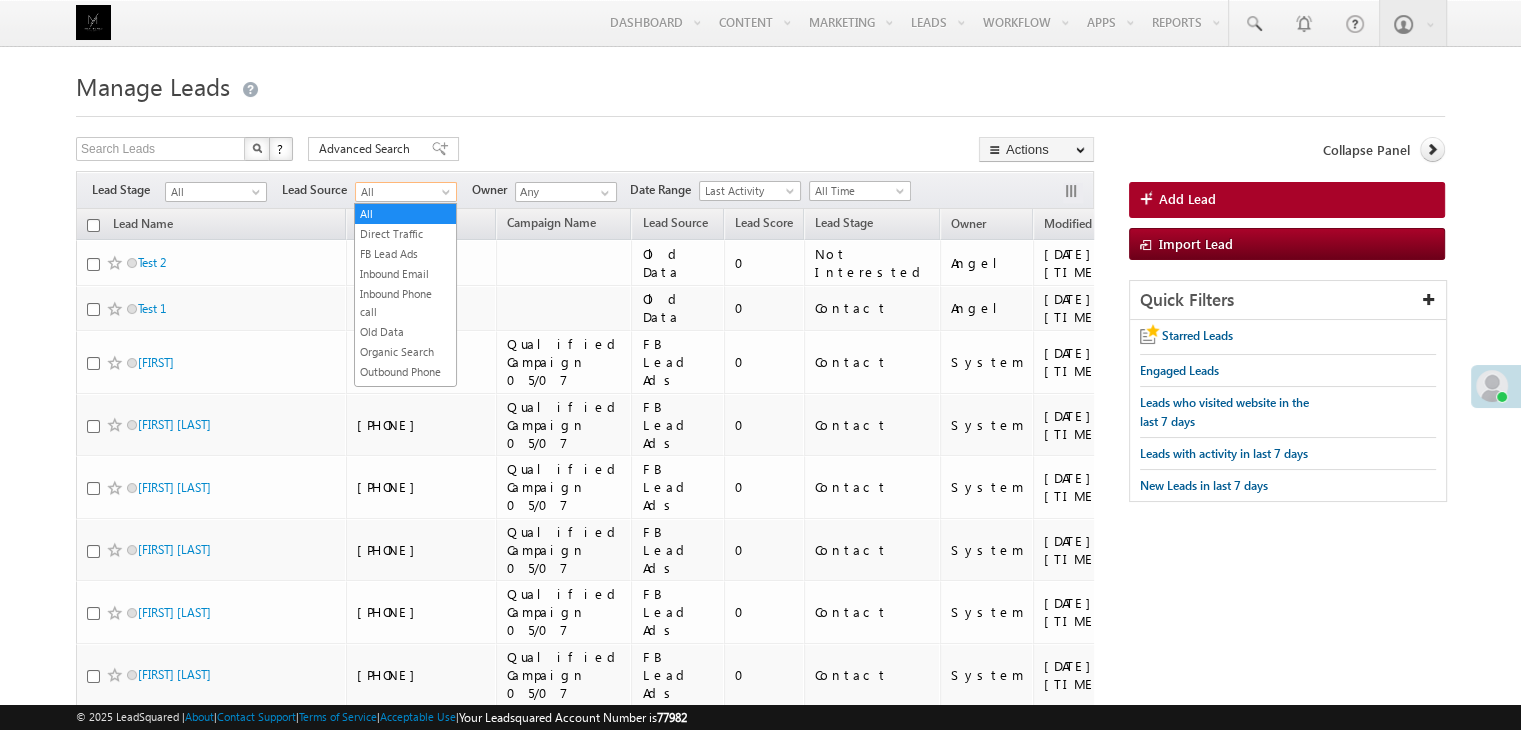 scroll, scrollTop: 0, scrollLeft: 0, axis: both 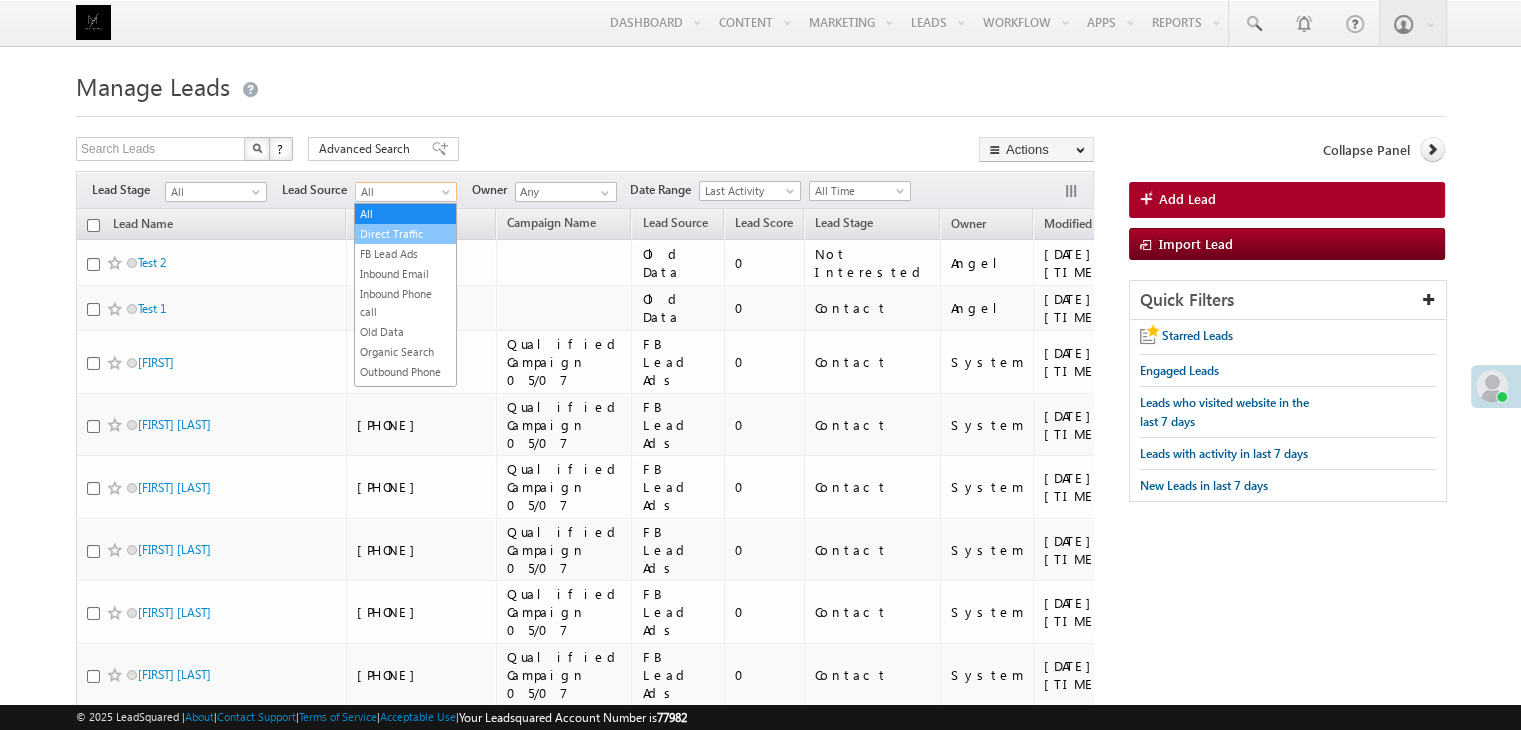 click on "Direct Traffic" at bounding box center [405, 234] 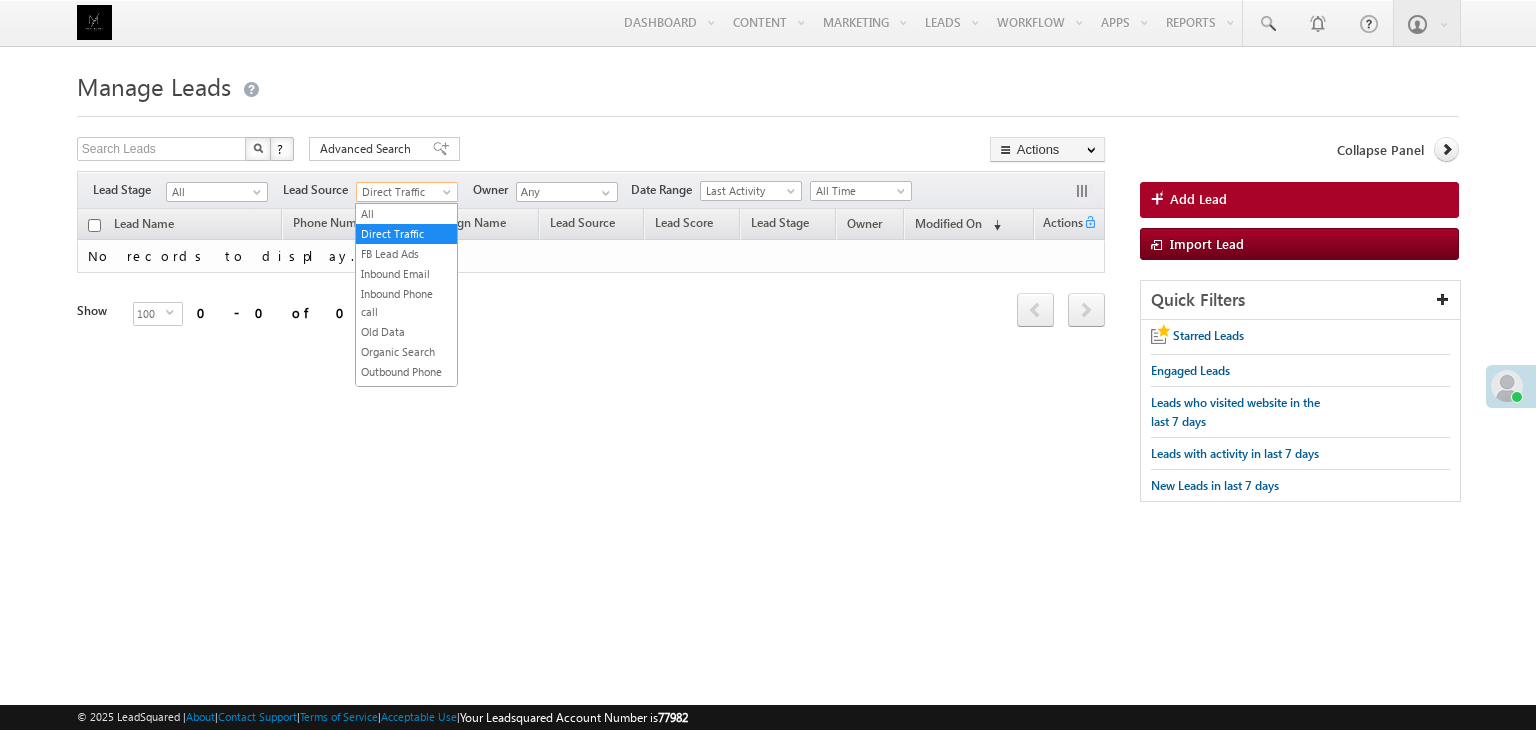 click on "Direct Traffic" at bounding box center [404, 192] 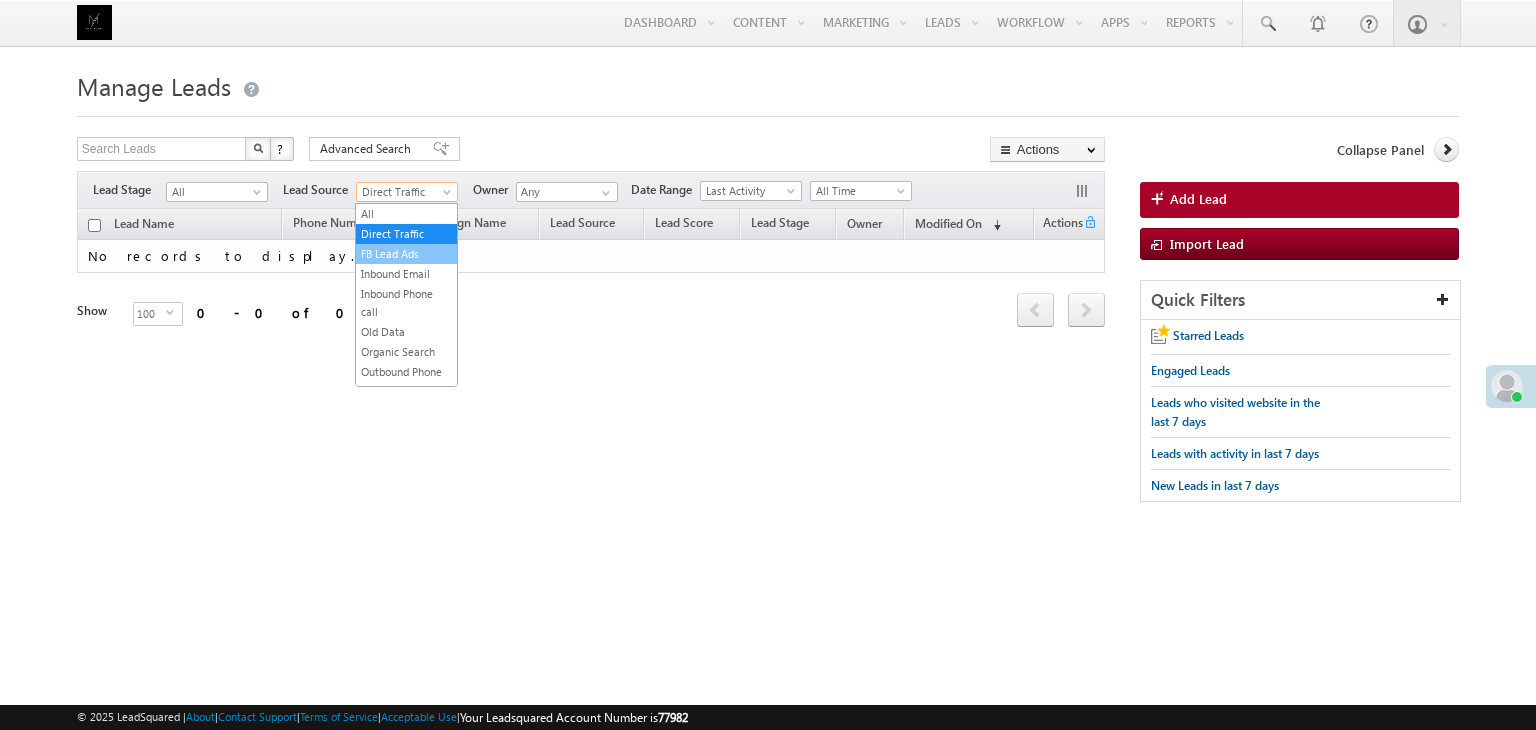click on "FB Lead Ads" at bounding box center [406, 254] 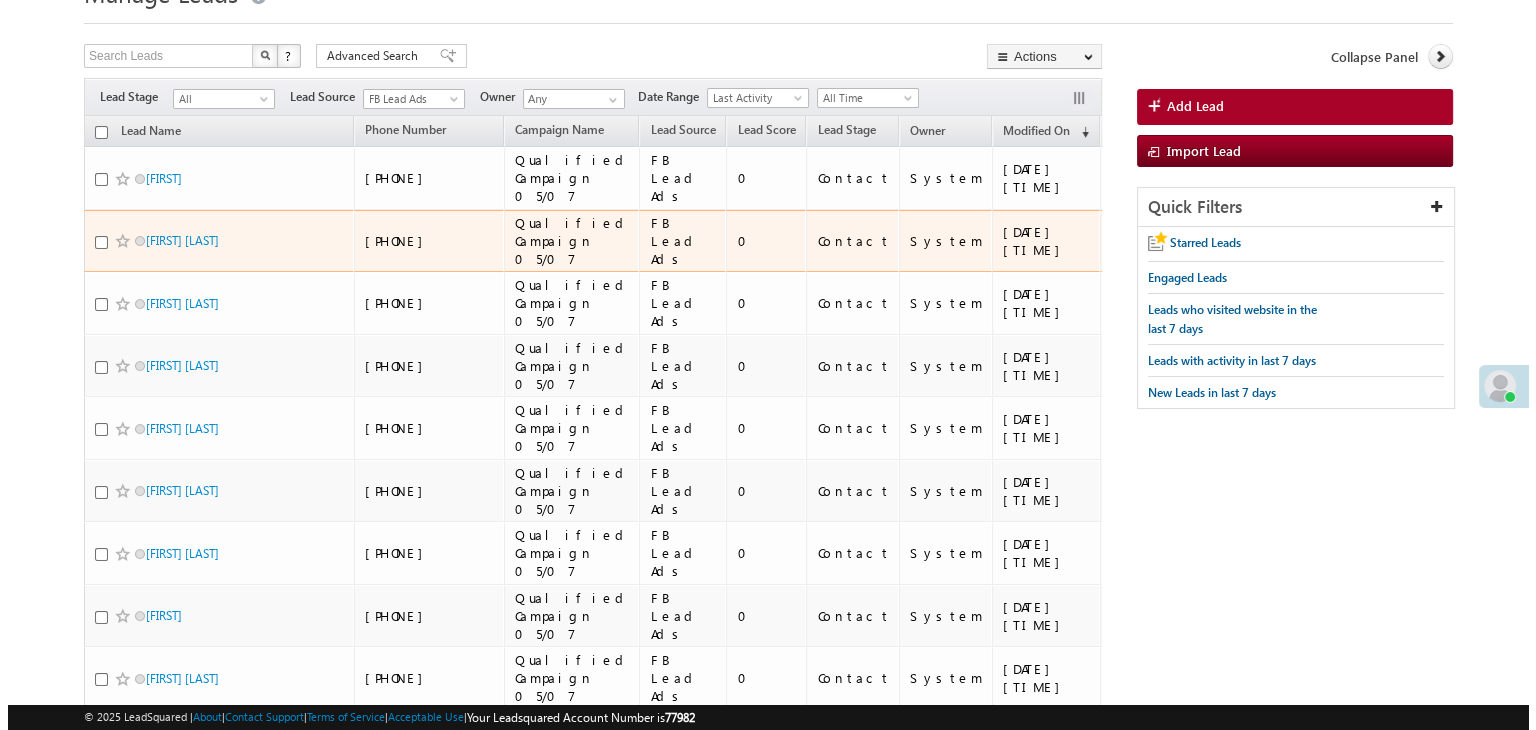 scroll, scrollTop: 0, scrollLeft: 0, axis: both 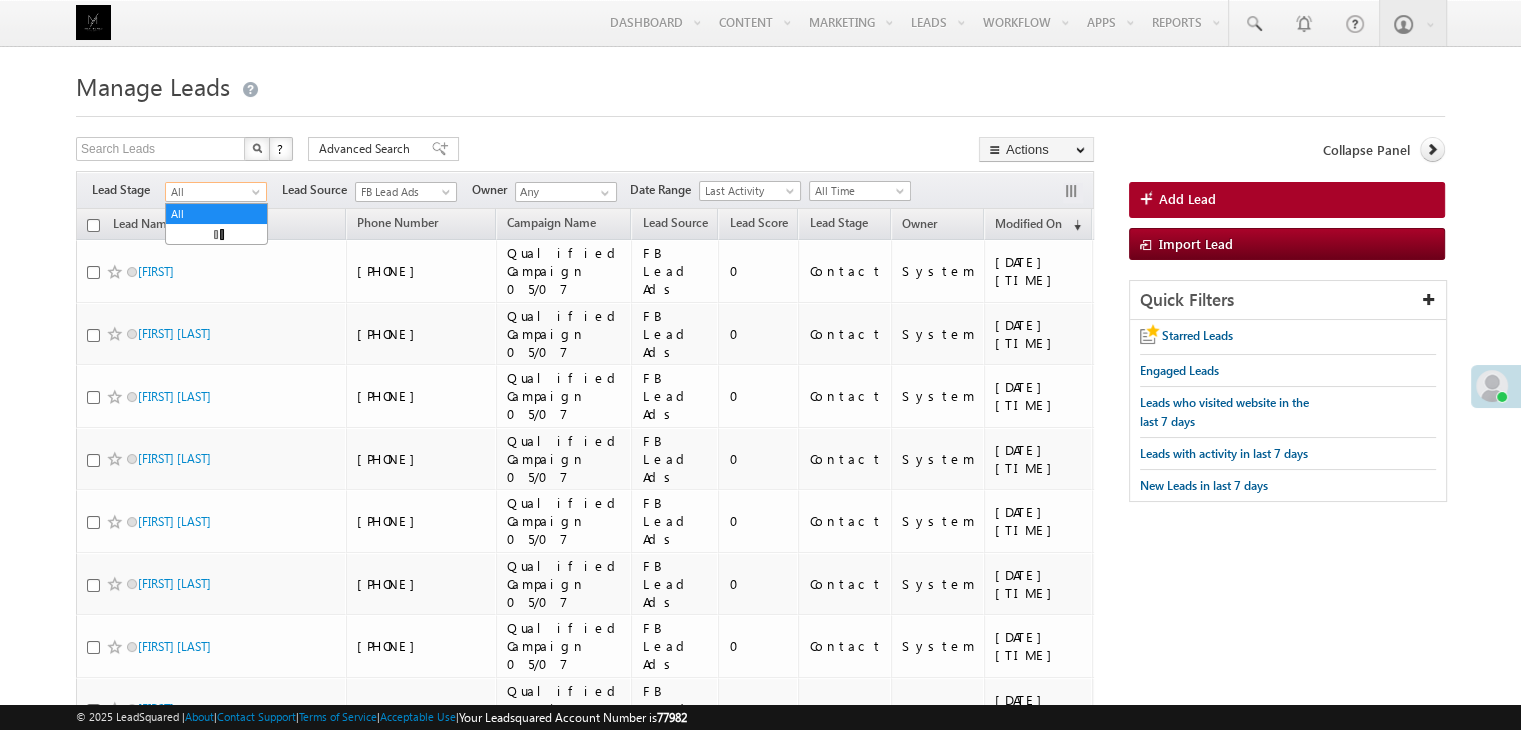 click on "All" at bounding box center (213, 192) 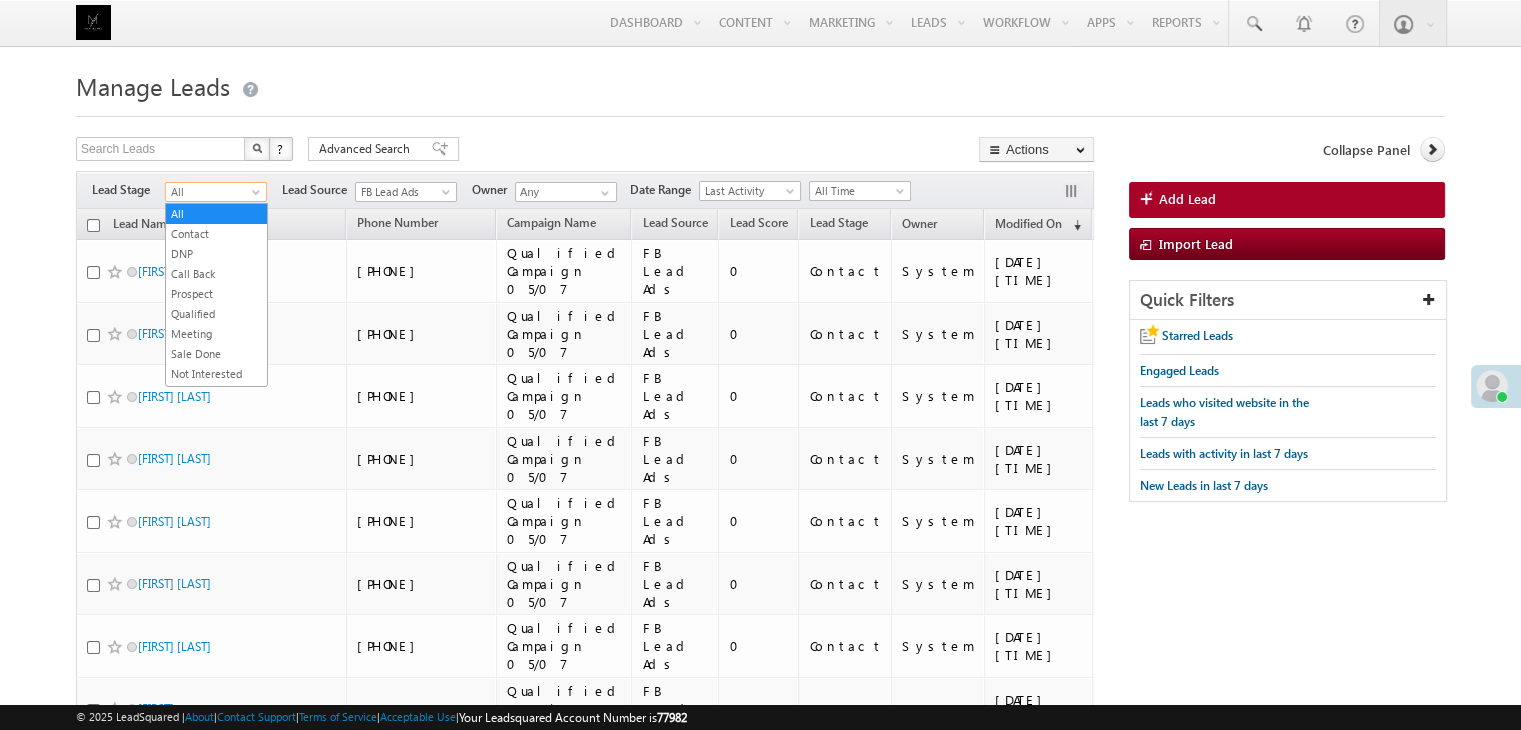 click on "All" at bounding box center (213, 192) 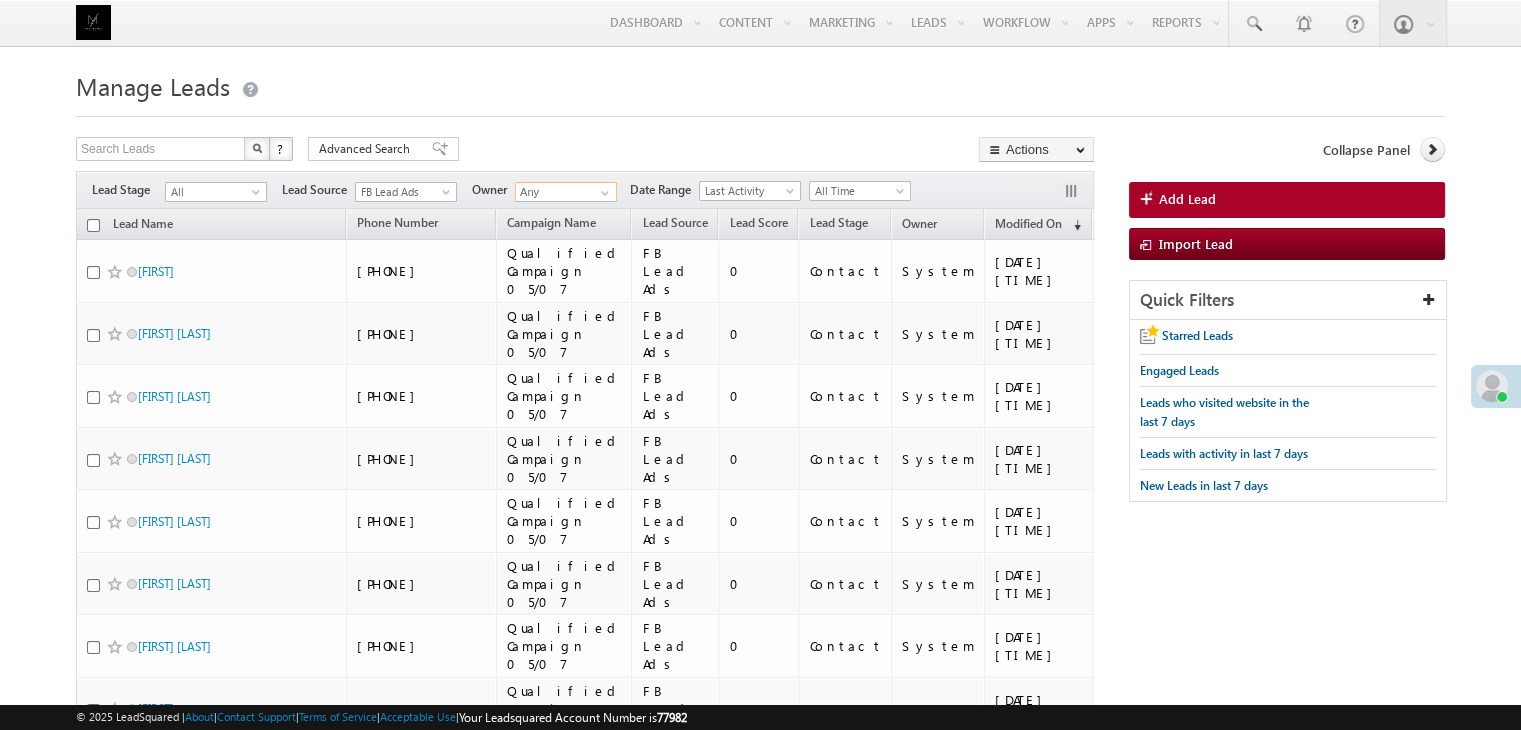 click on "Any" at bounding box center (566, 192) 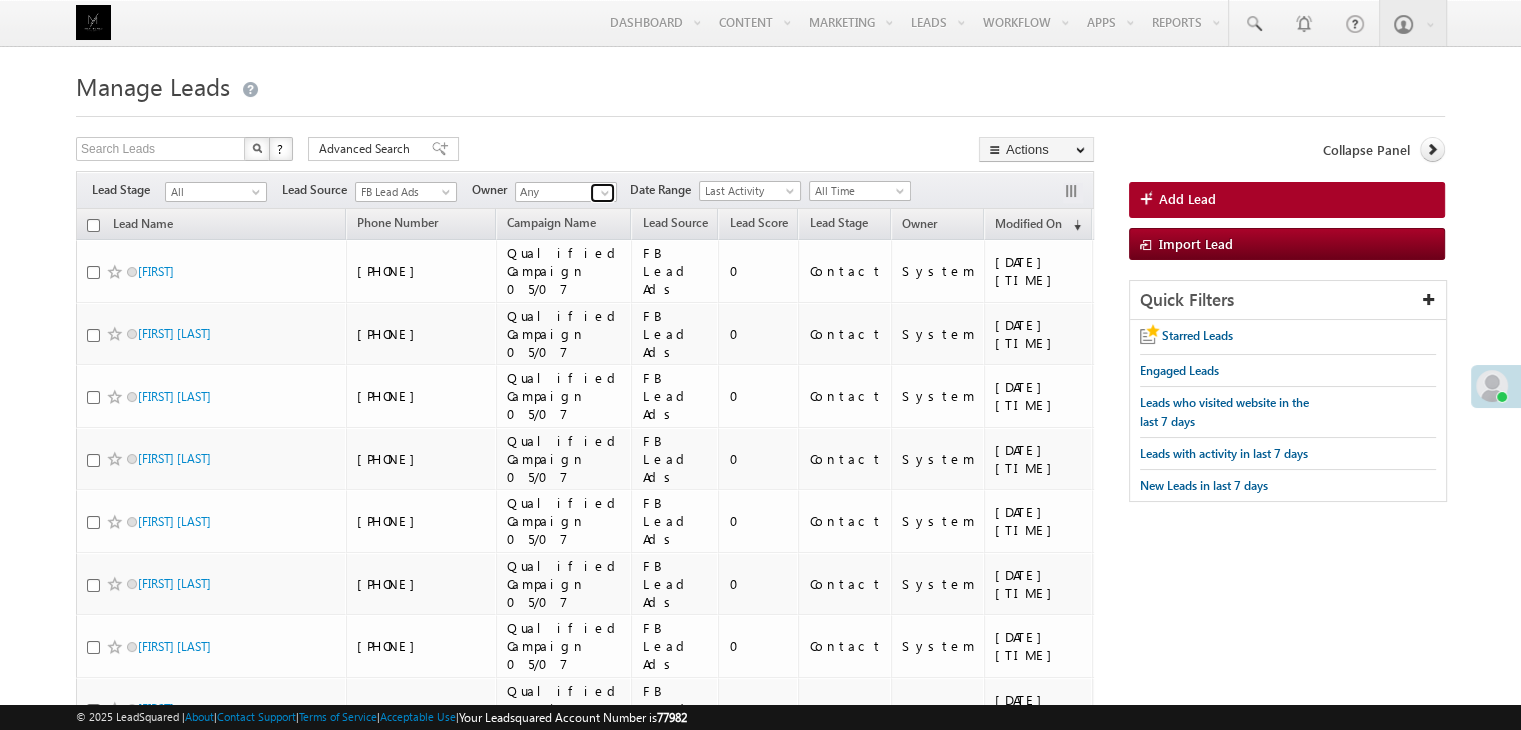 click at bounding box center (605, 193) 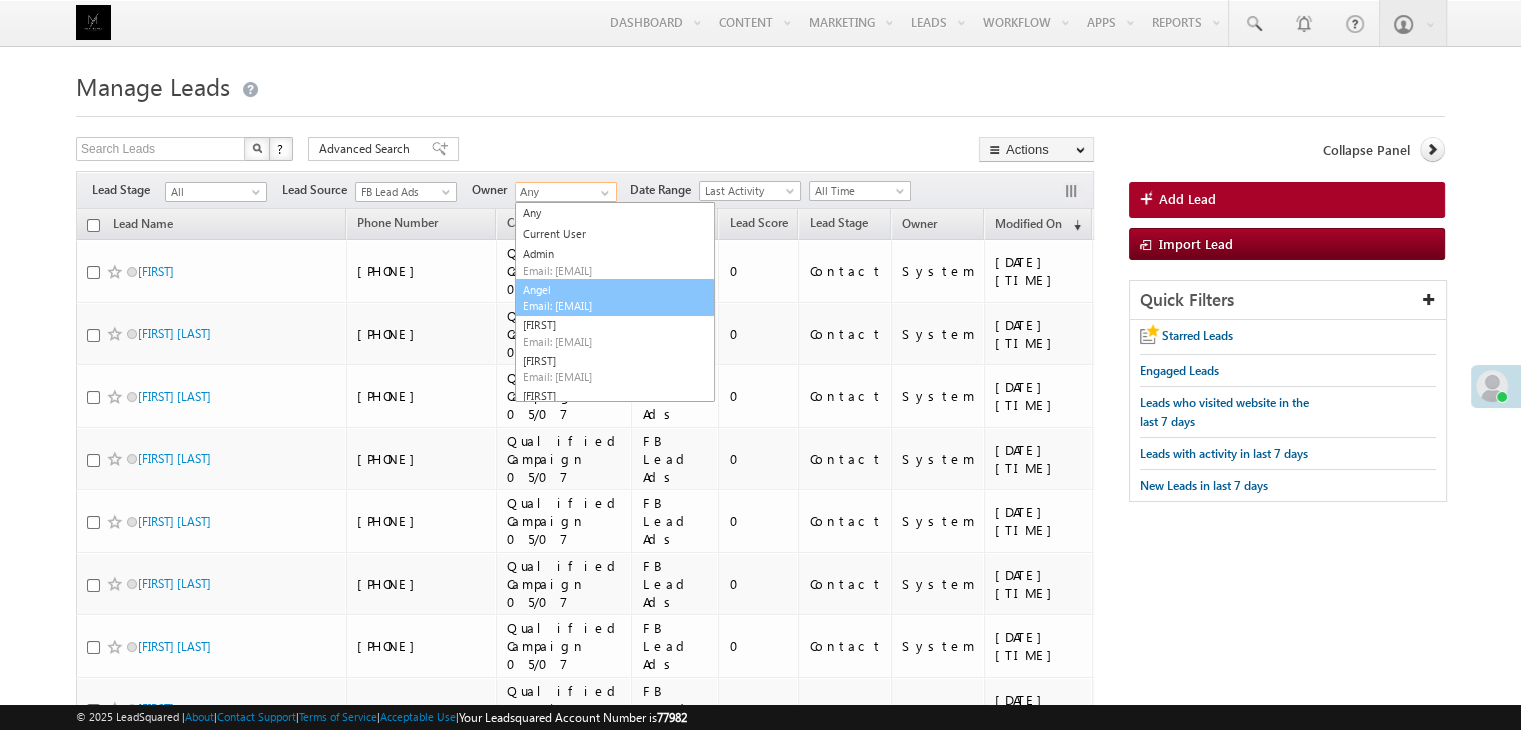 click on "angel@maphomesrealestate.com" at bounding box center [613, 305] 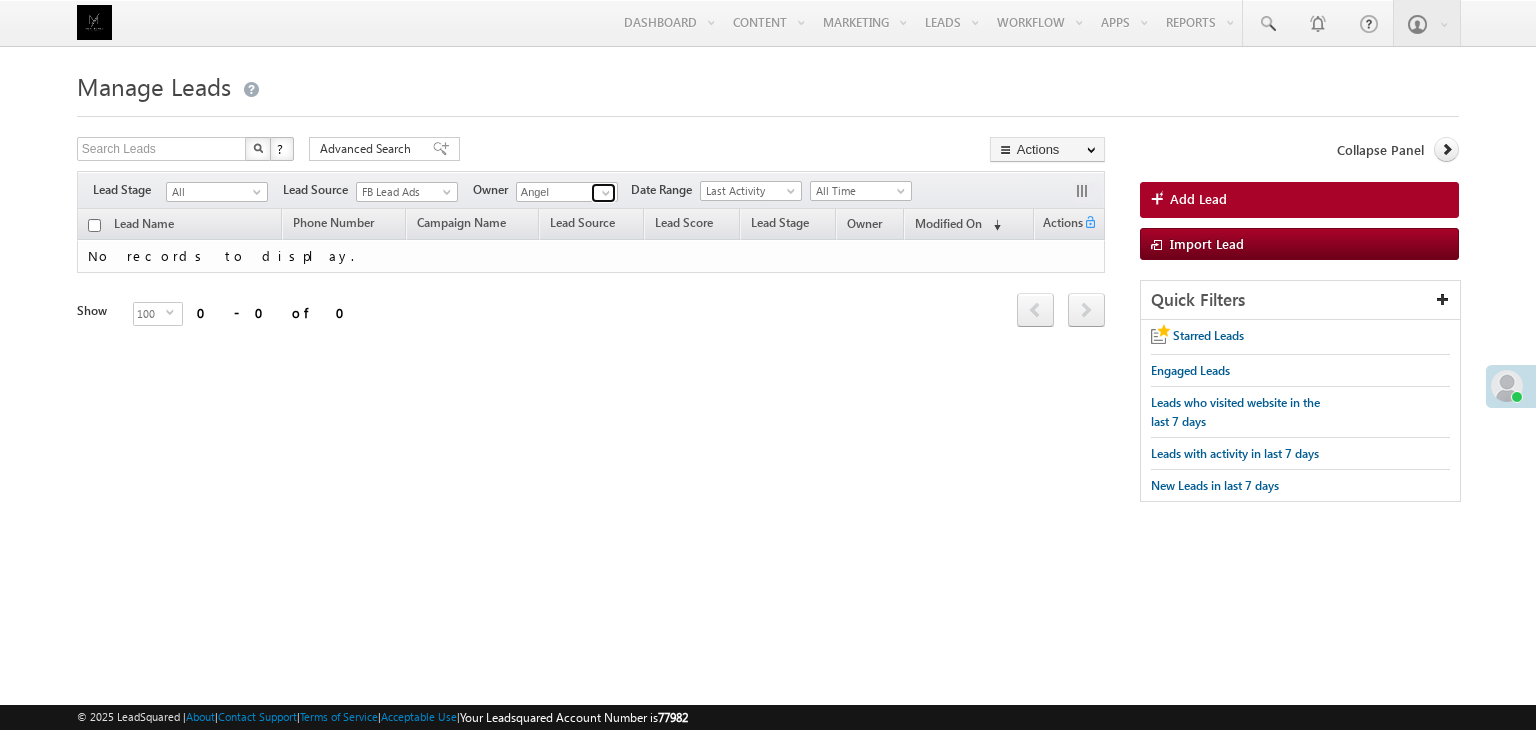 click at bounding box center (606, 193) 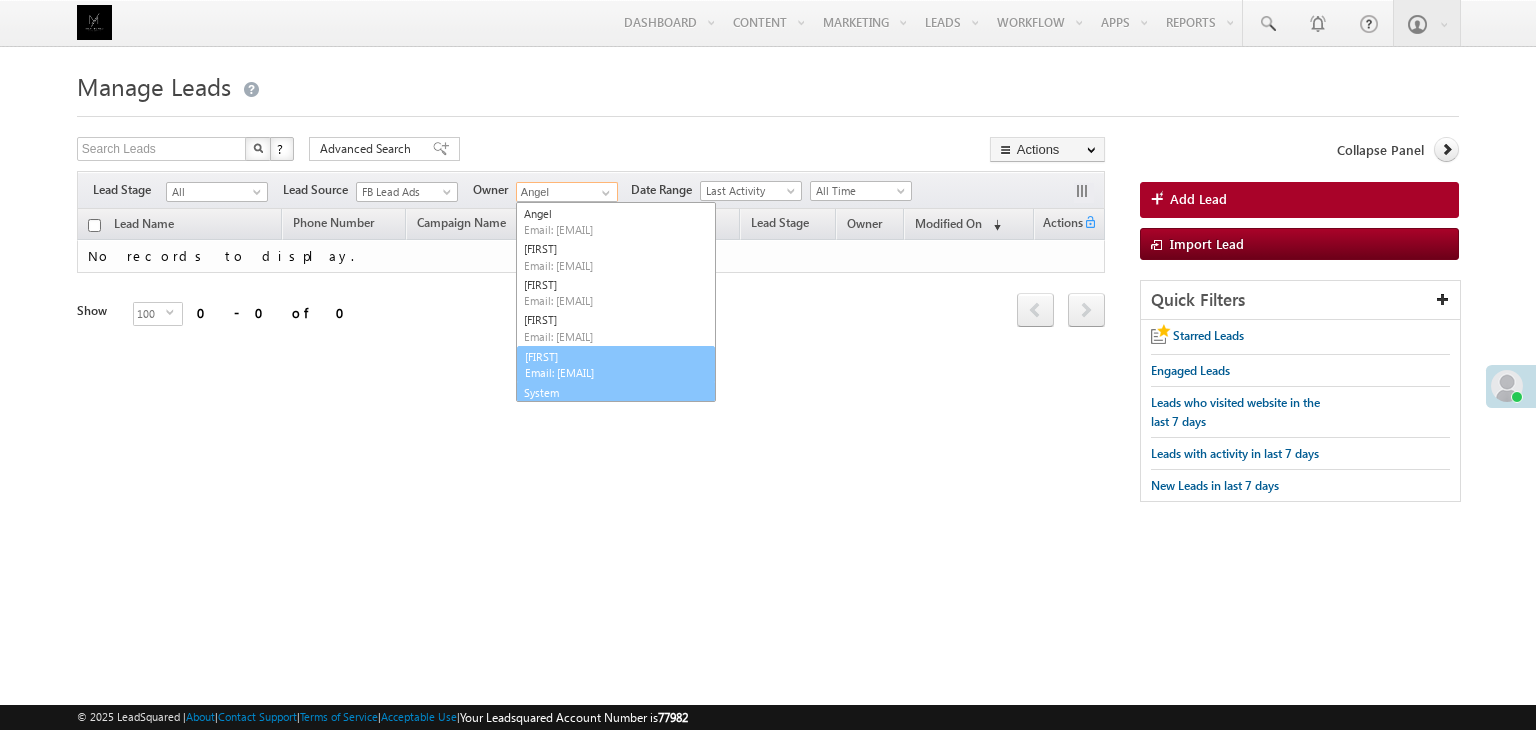 scroll, scrollTop: 76, scrollLeft: 0, axis: vertical 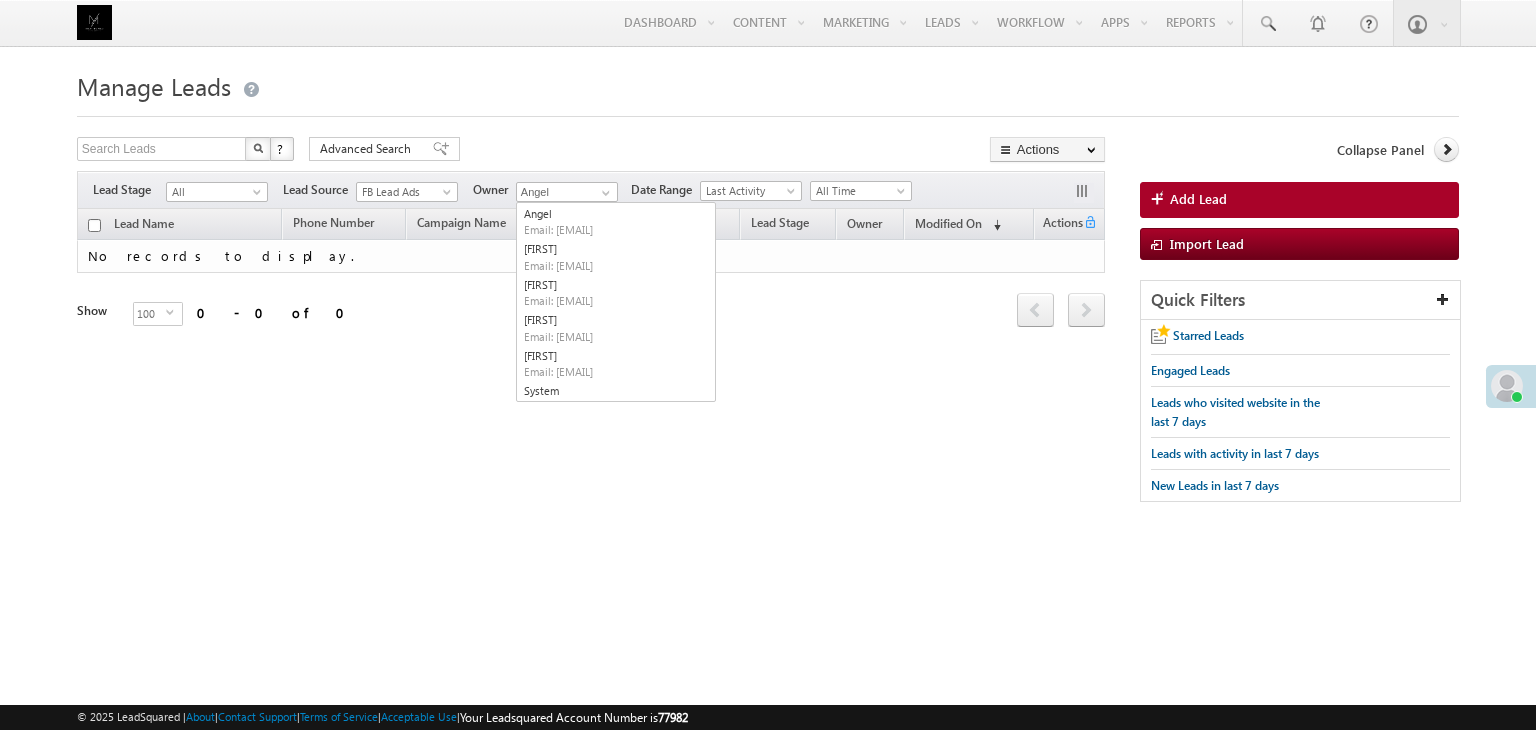 click on "Lead Name
Phone Number
Campaign Name
Lead Source
Lead Score Lead Stage Owner Modified On" at bounding box center [591, 283] 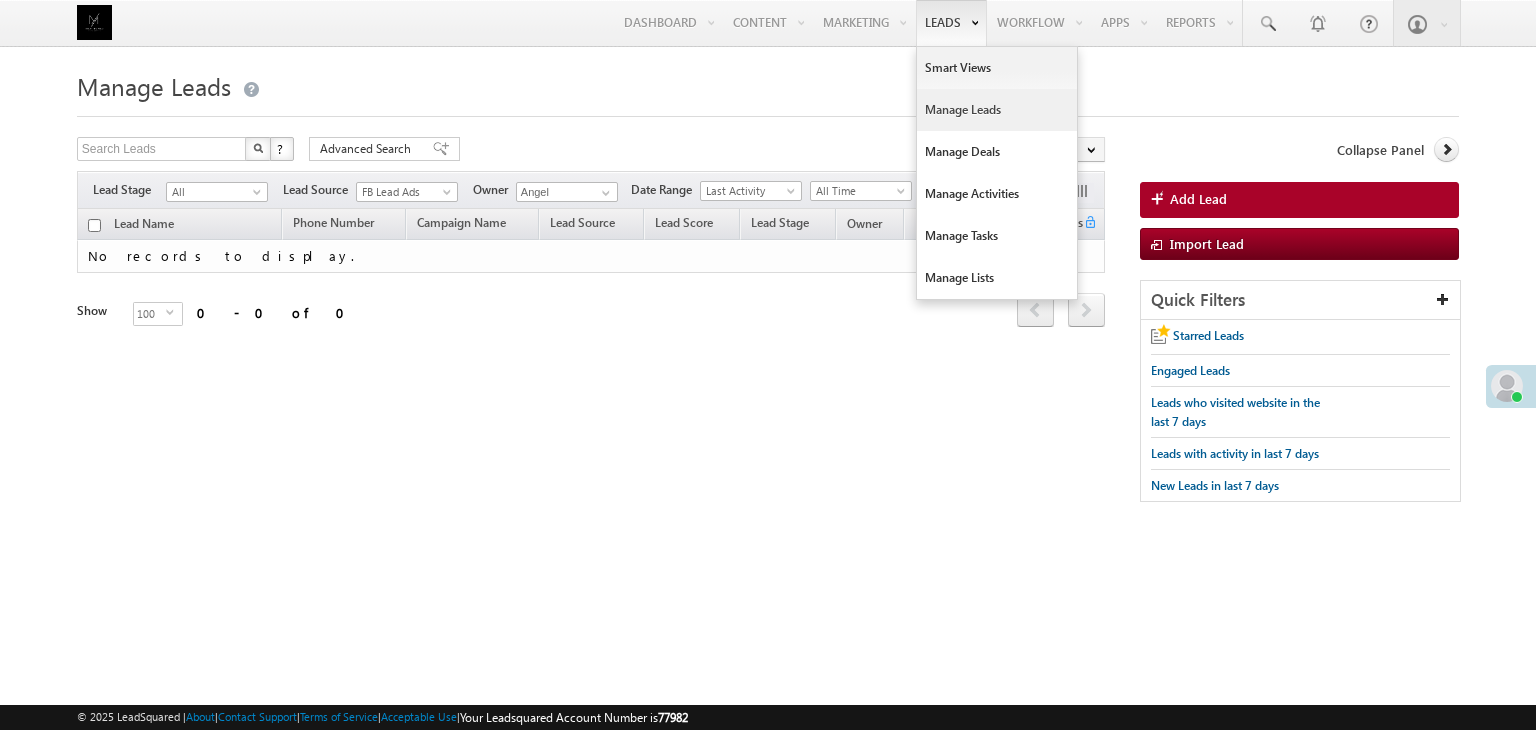click on "Manage Leads" at bounding box center (997, 110) 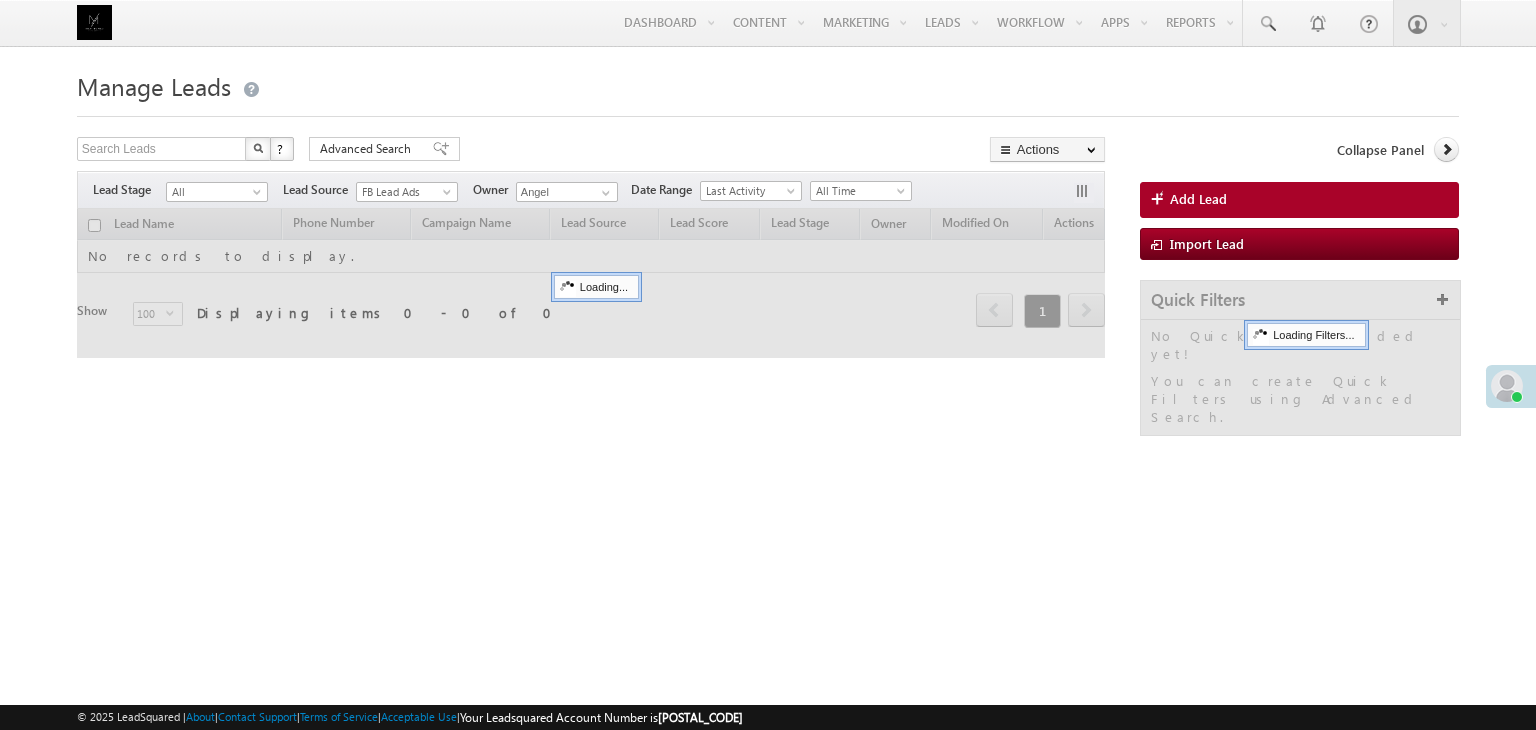 scroll, scrollTop: 0, scrollLeft: 0, axis: both 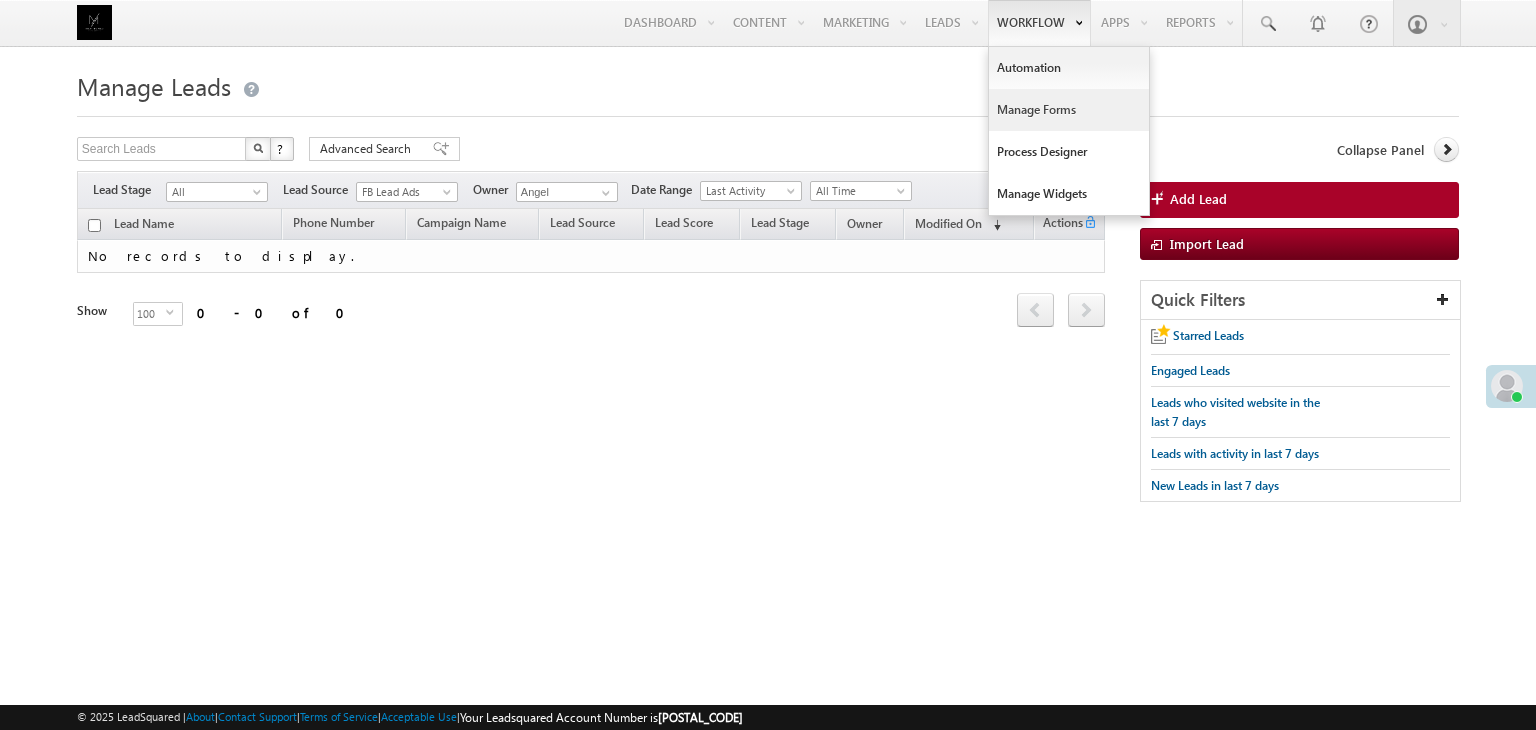 click on "Manage Forms" at bounding box center [1069, 110] 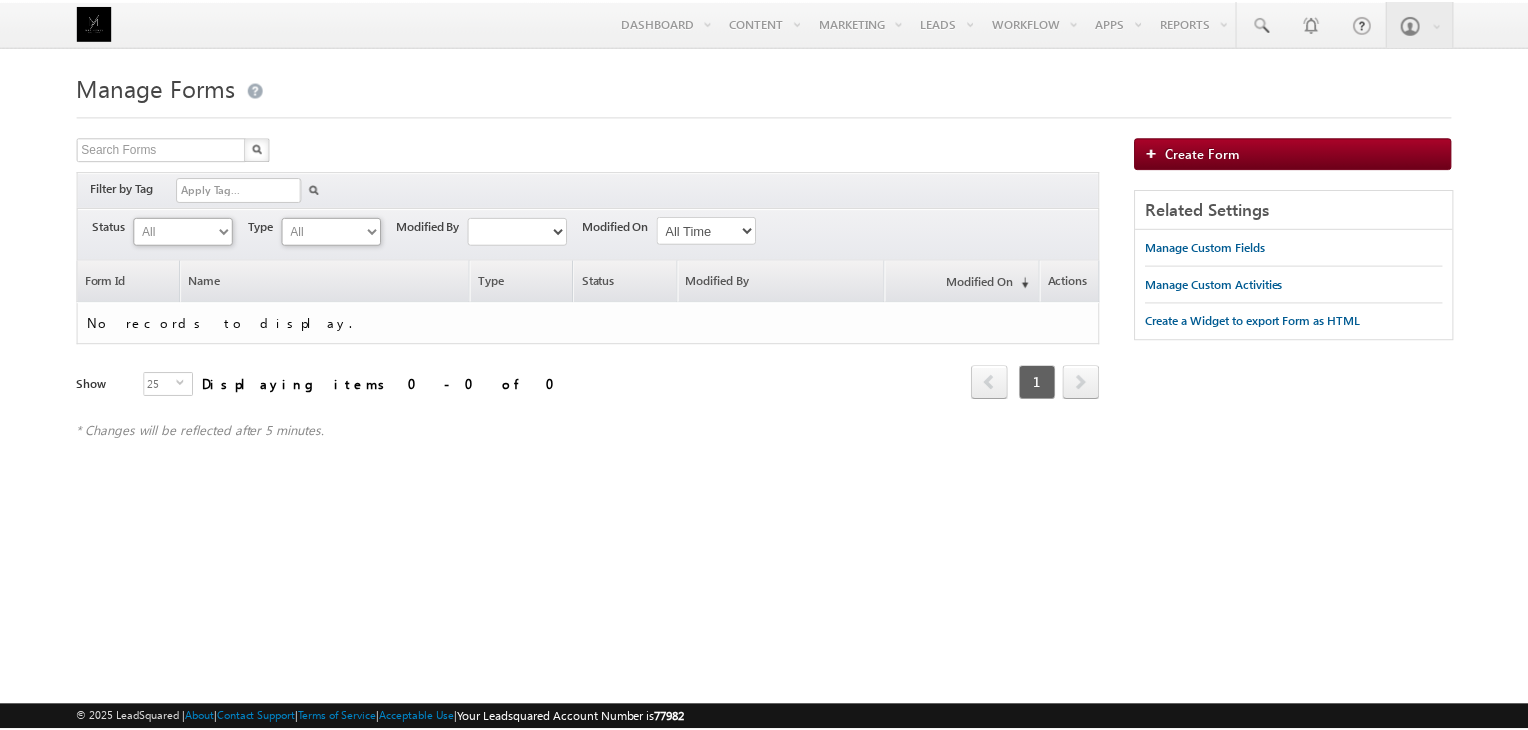 scroll, scrollTop: 0, scrollLeft: 0, axis: both 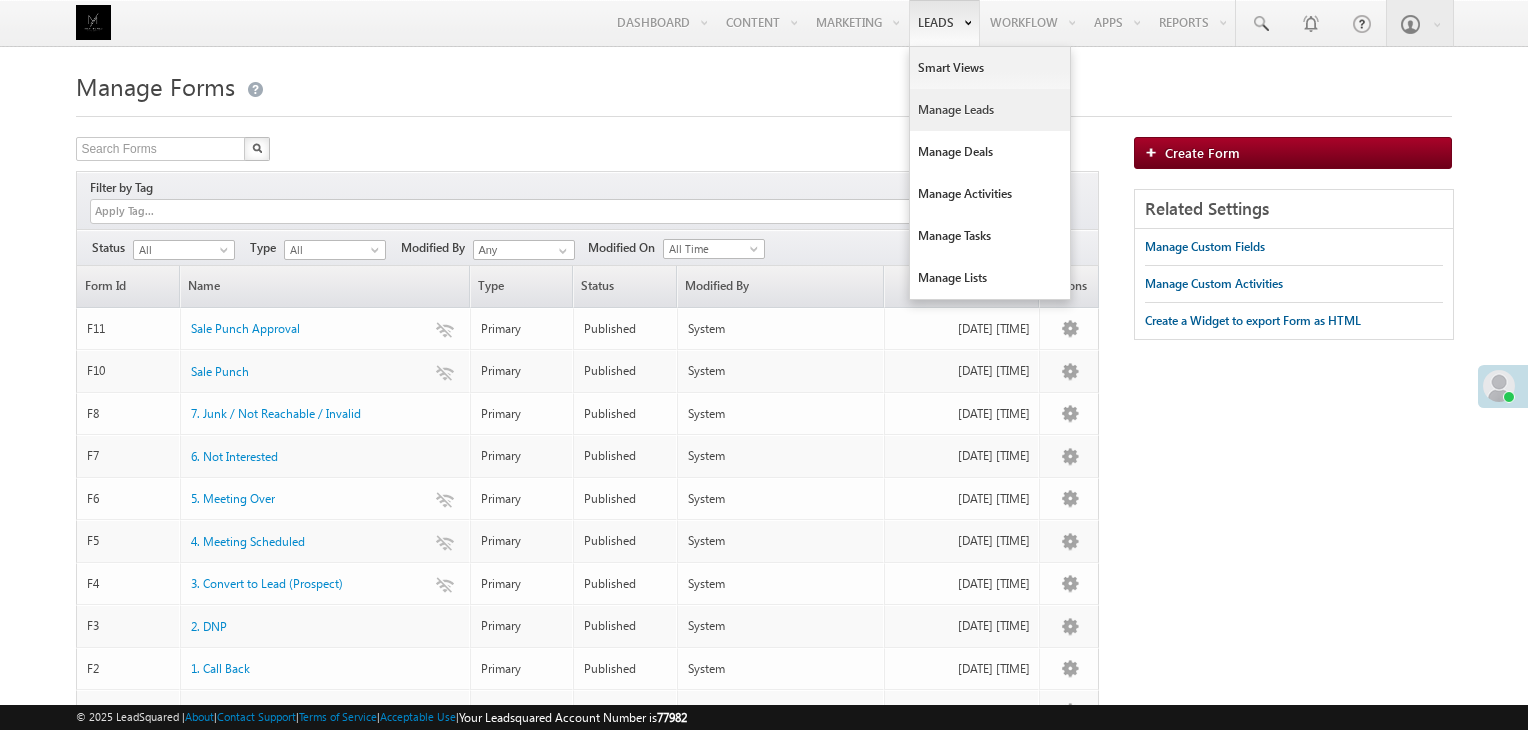 click on "Manage Leads" at bounding box center (990, 110) 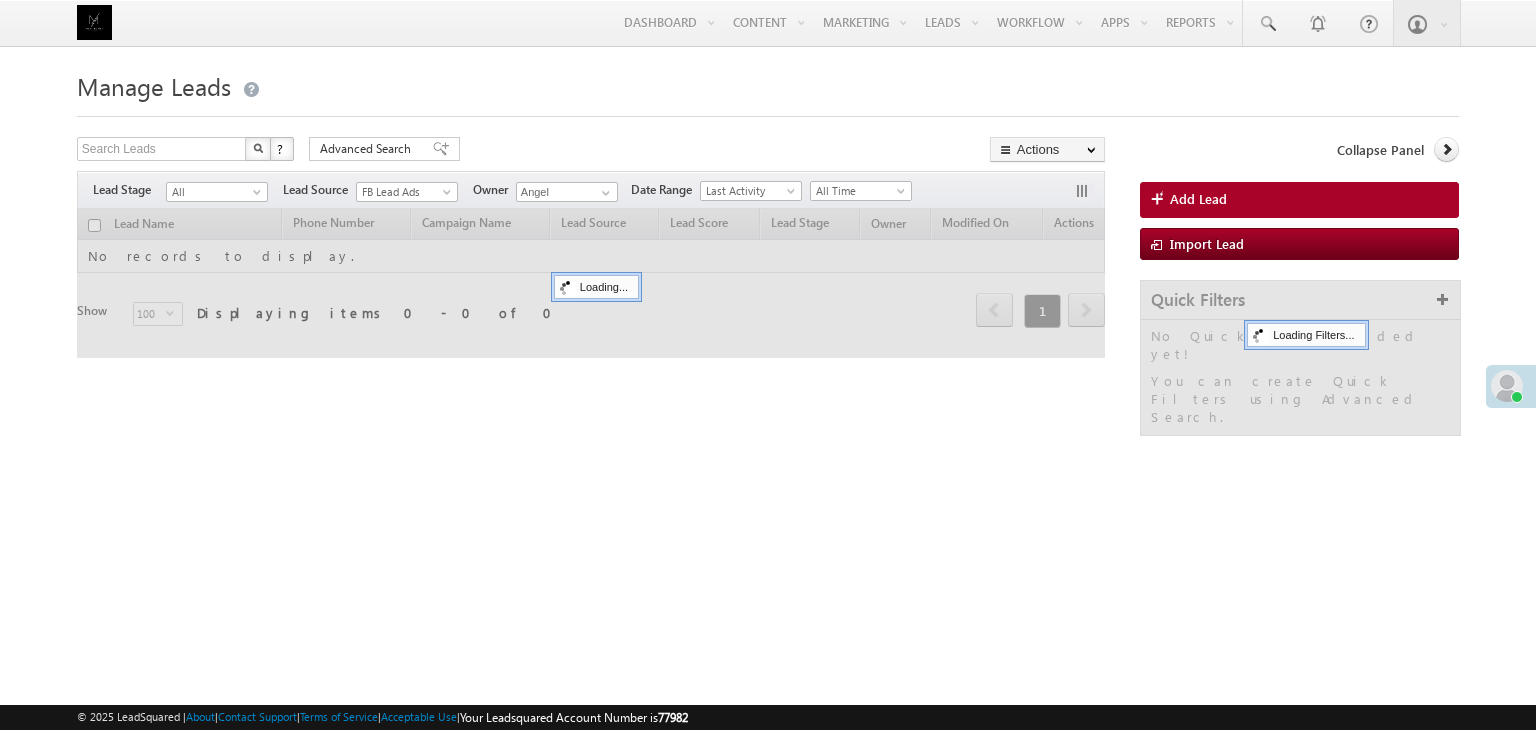 scroll, scrollTop: 0, scrollLeft: 0, axis: both 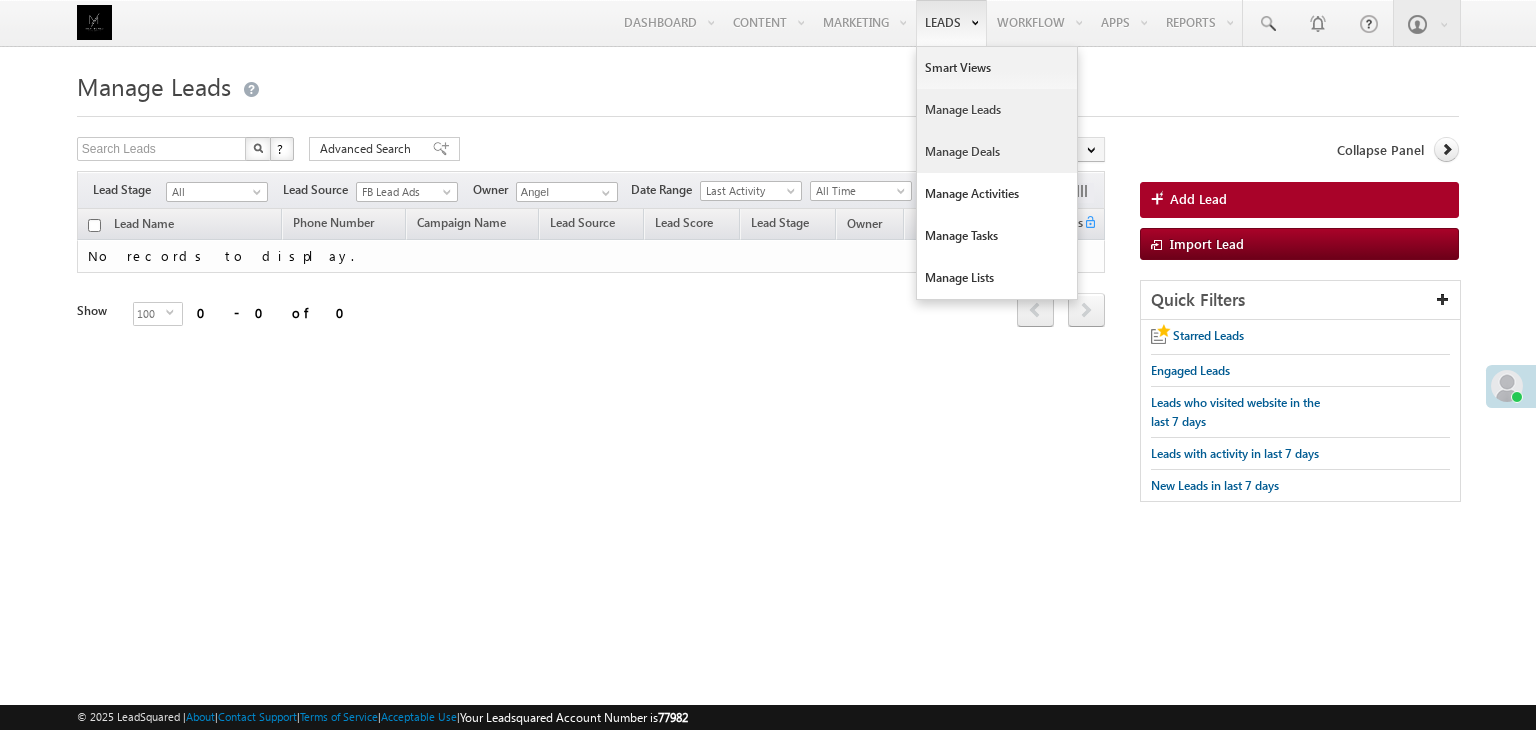 click on "Manage Deals" at bounding box center [997, 152] 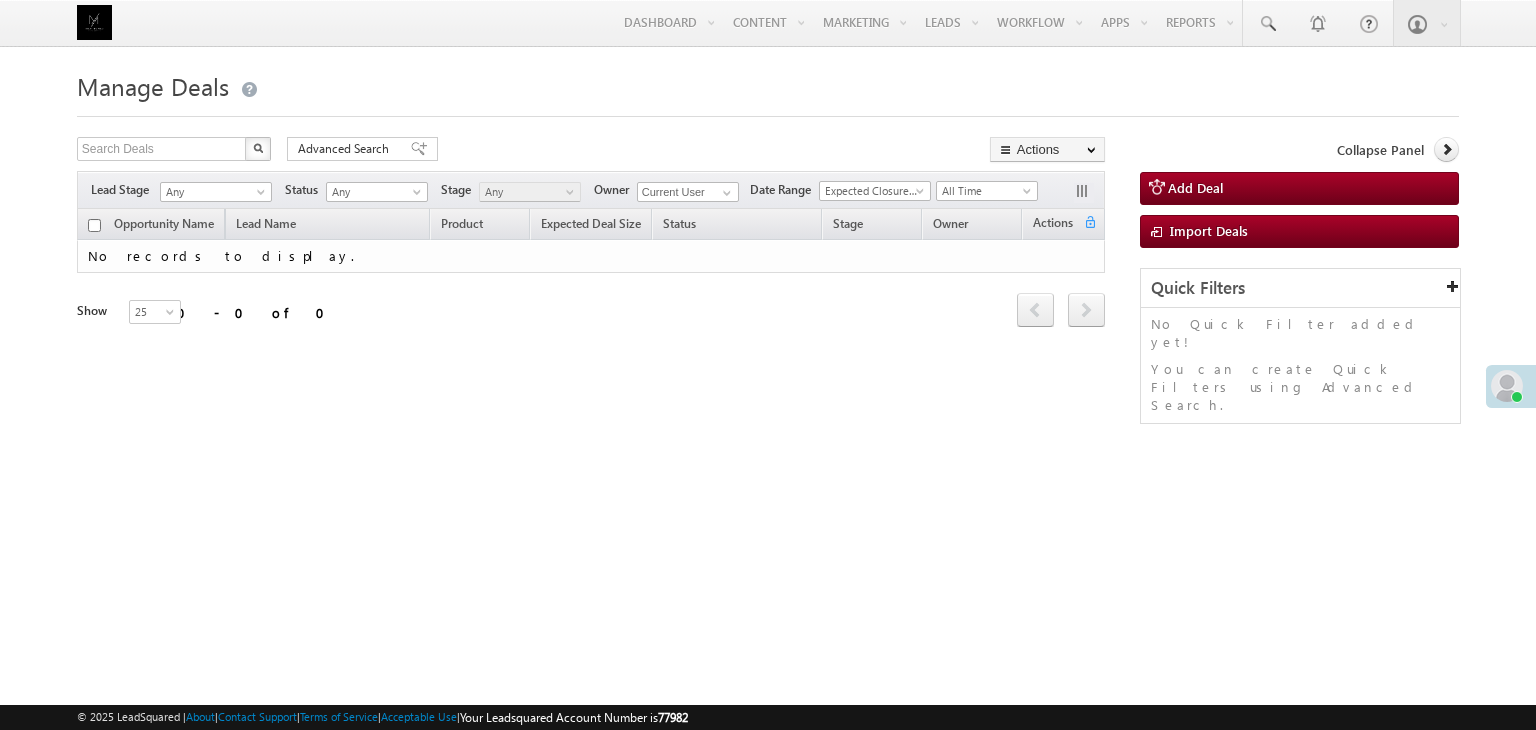 scroll, scrollTop: 0, scrollLeft: 0, axis: both 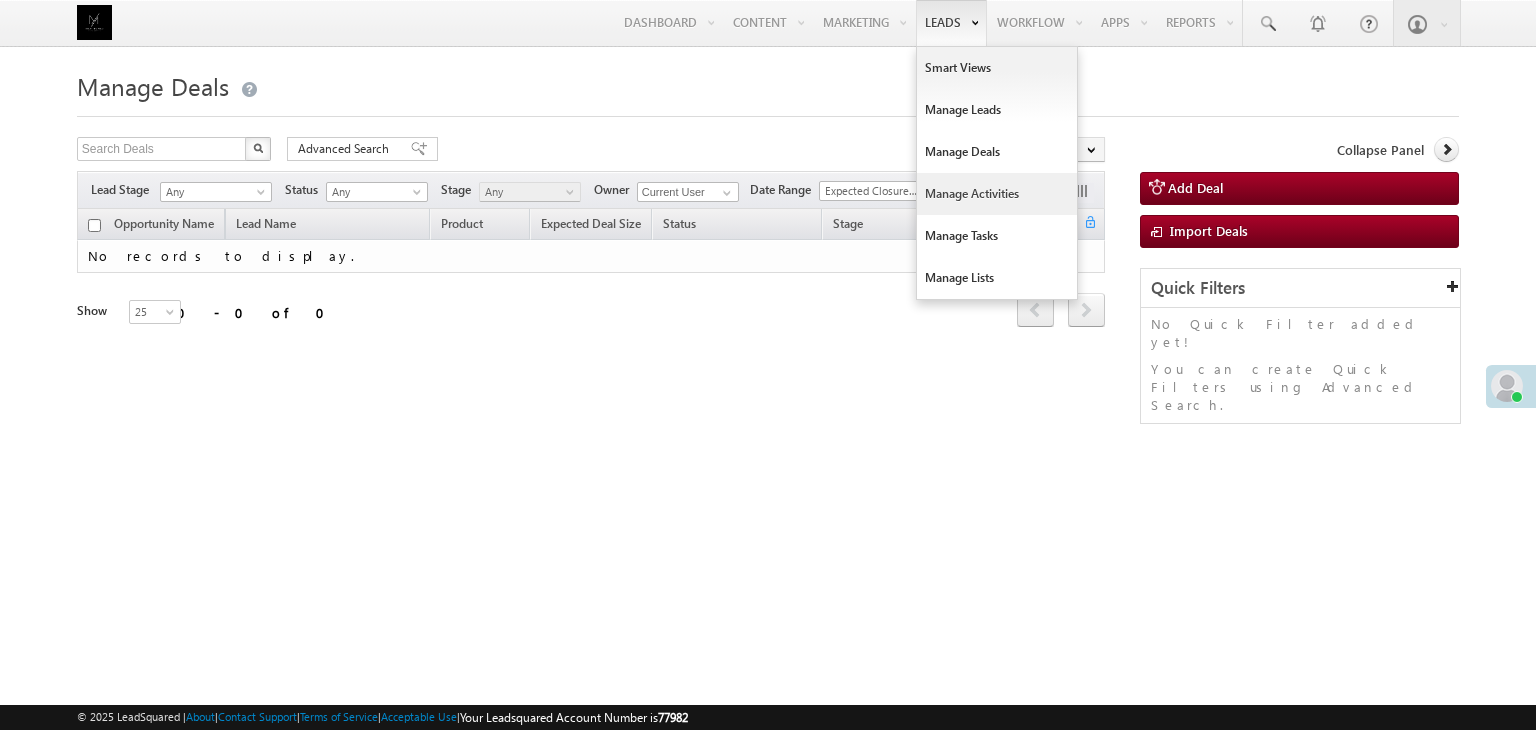 click on "Manage Activities" at bounding box center (997, 194) 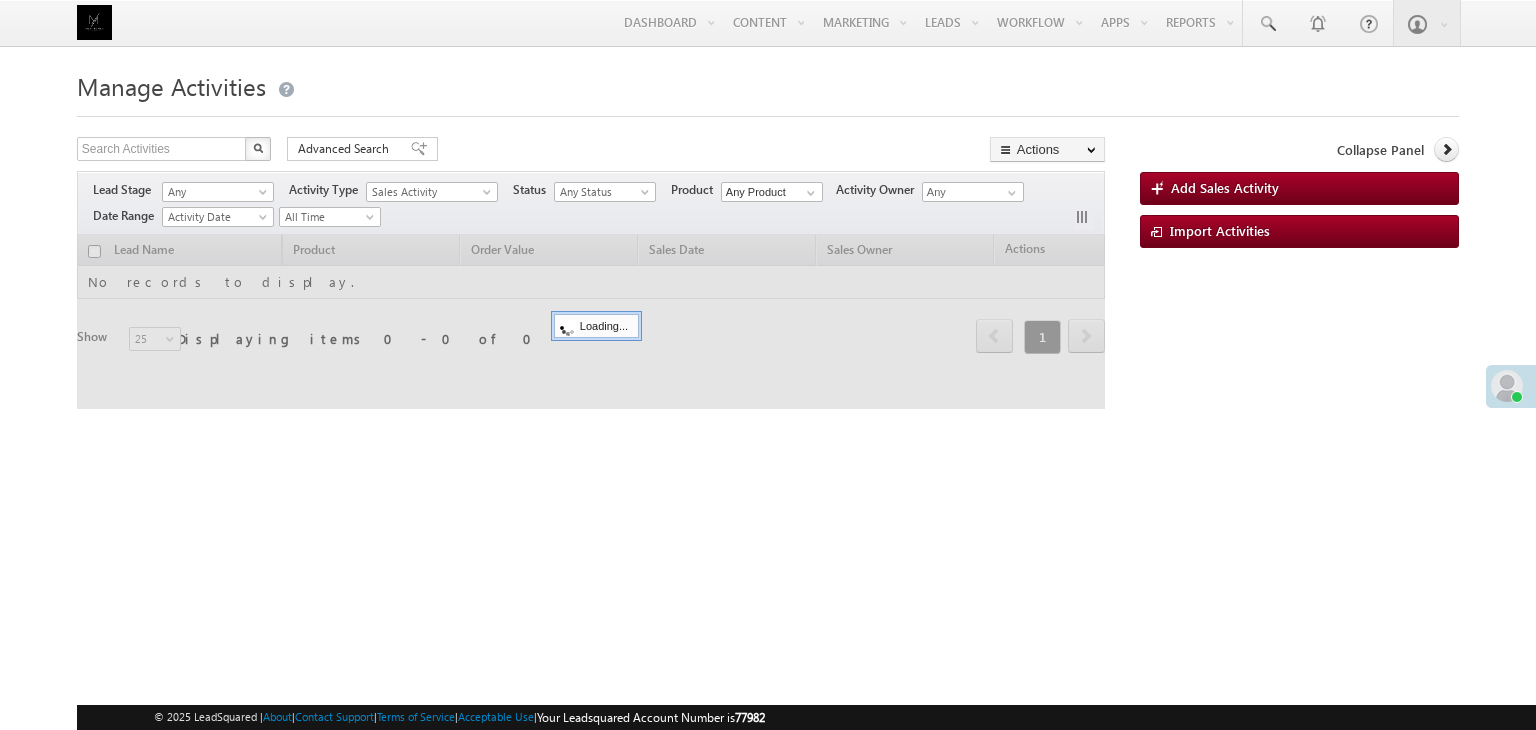 scroll, scrollTop: 0, scrollLeft: 0, axis: both 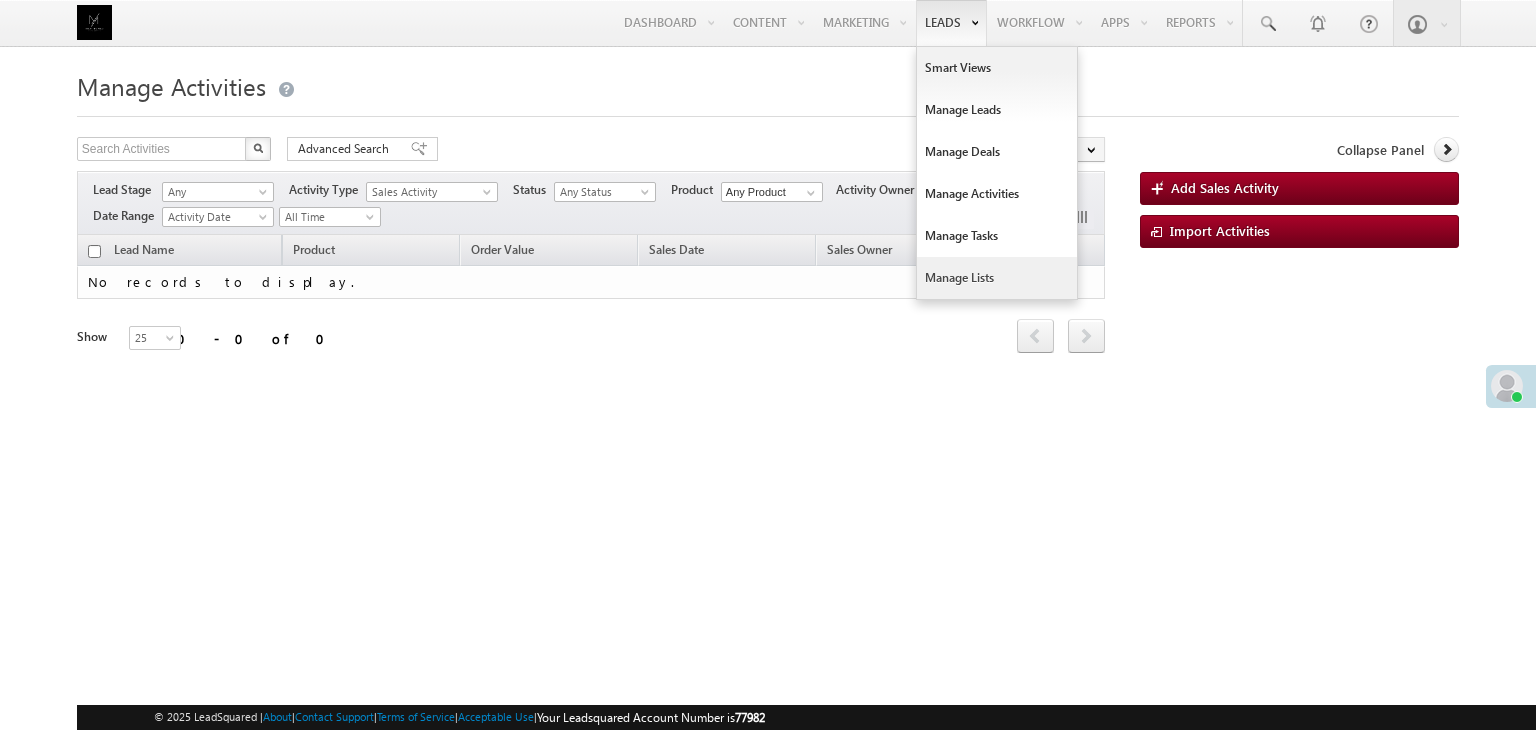 click on "Manage Lists" at bounding box center (997, 278) 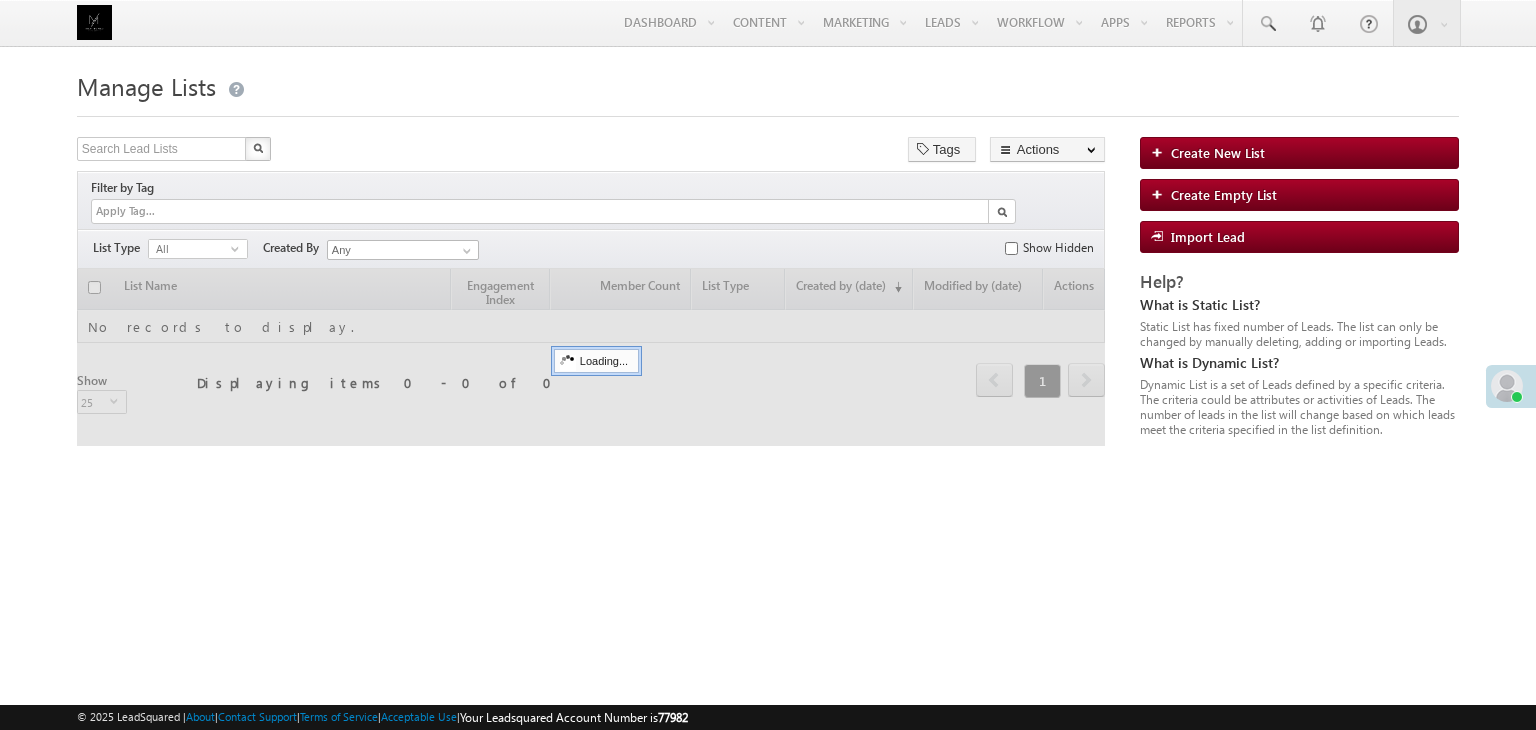 scroll, scrollTop: 0, scrollLeft: 0, axis: both 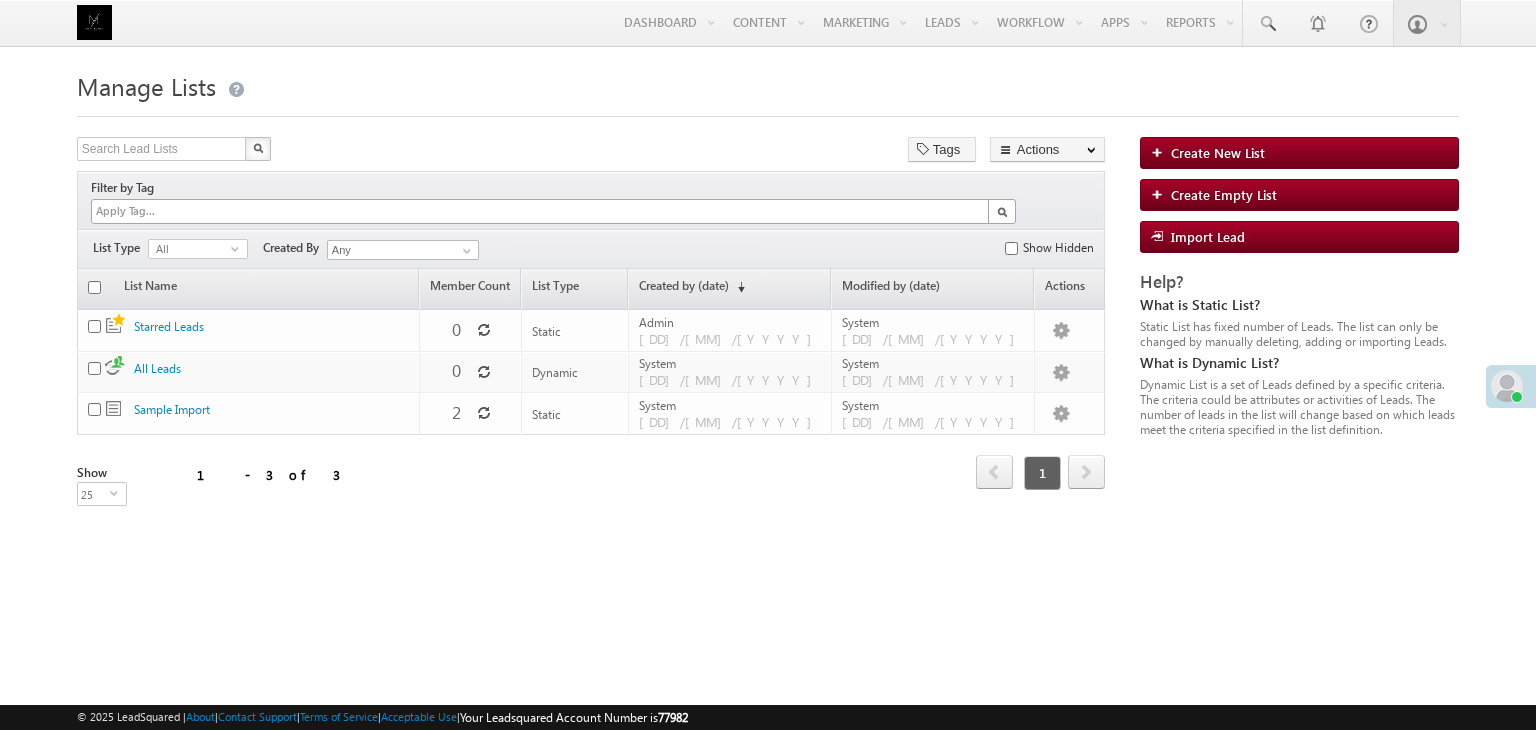 click at bounding box center [541, 211] 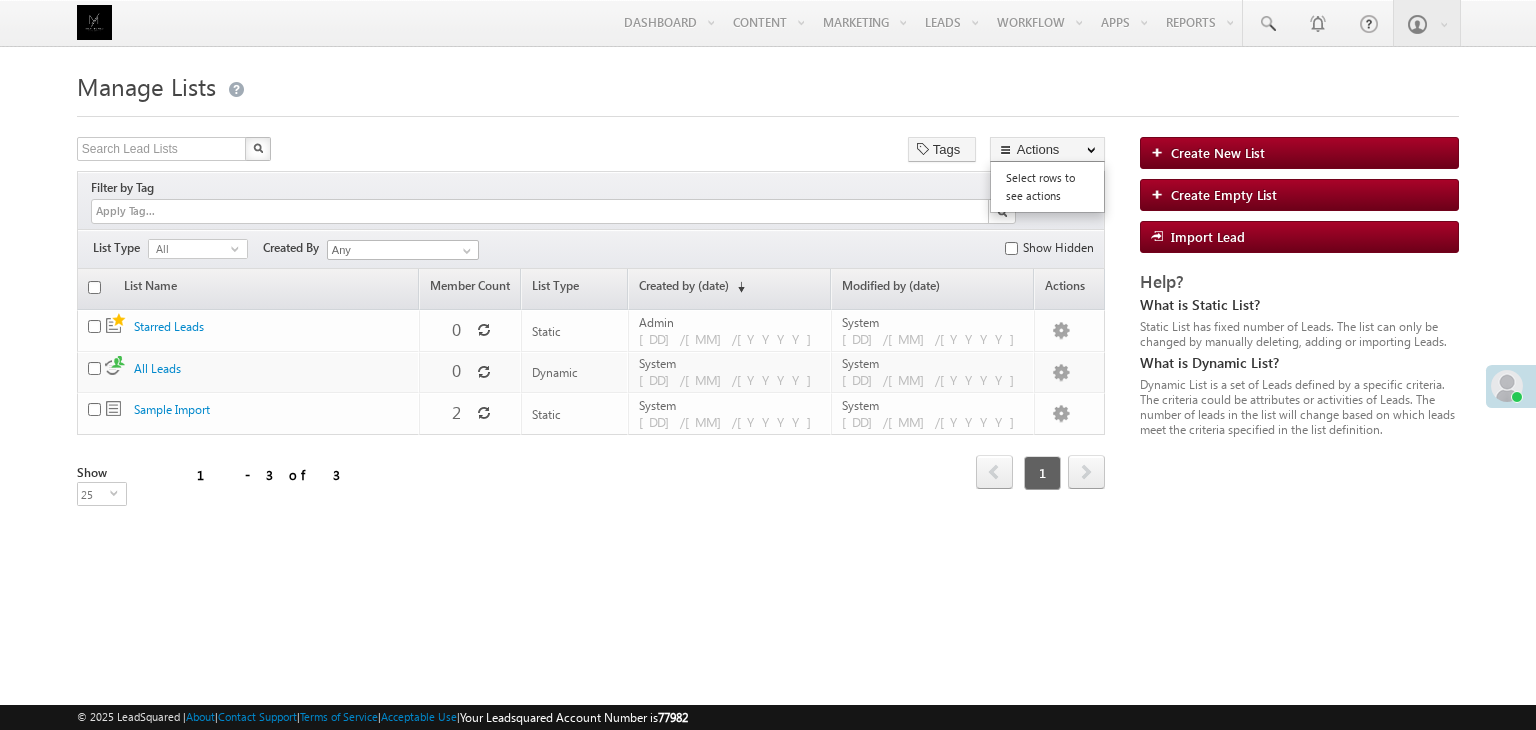 click on "Select rows to see actions" at bounding box center (1047, 187) 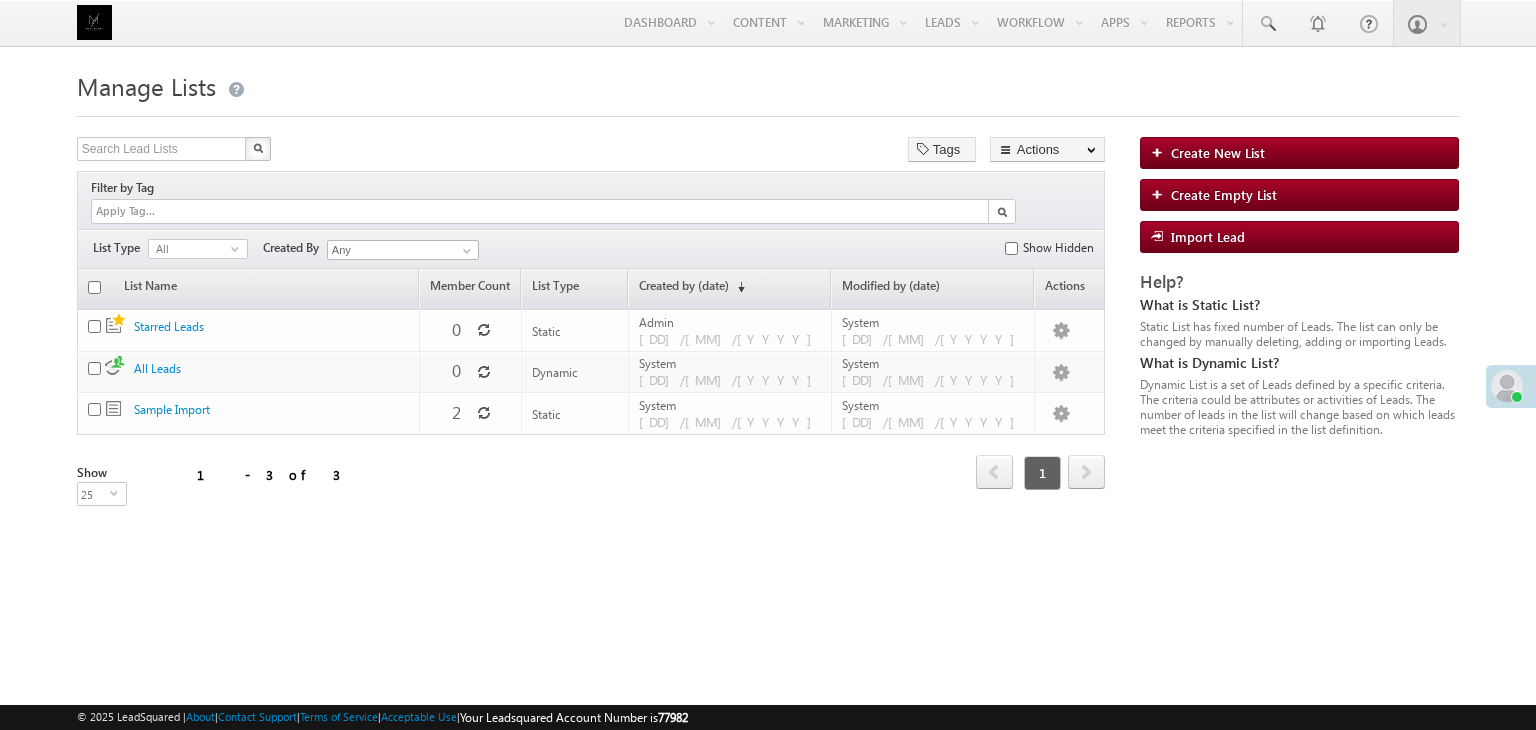 click on "Manage Lists" at bounding box center (768, 84) 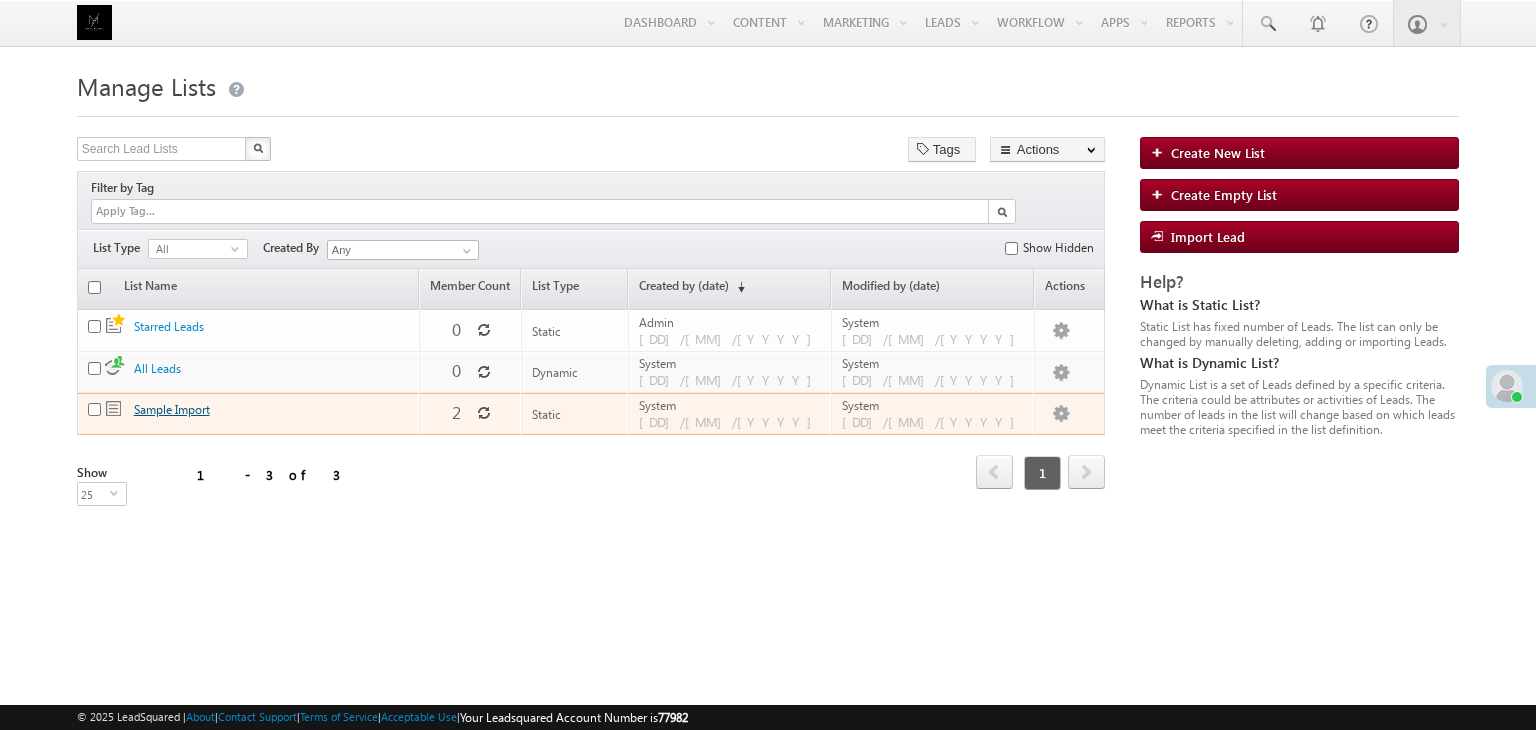 click on "Sample Import" at bounding box center (172, 409) 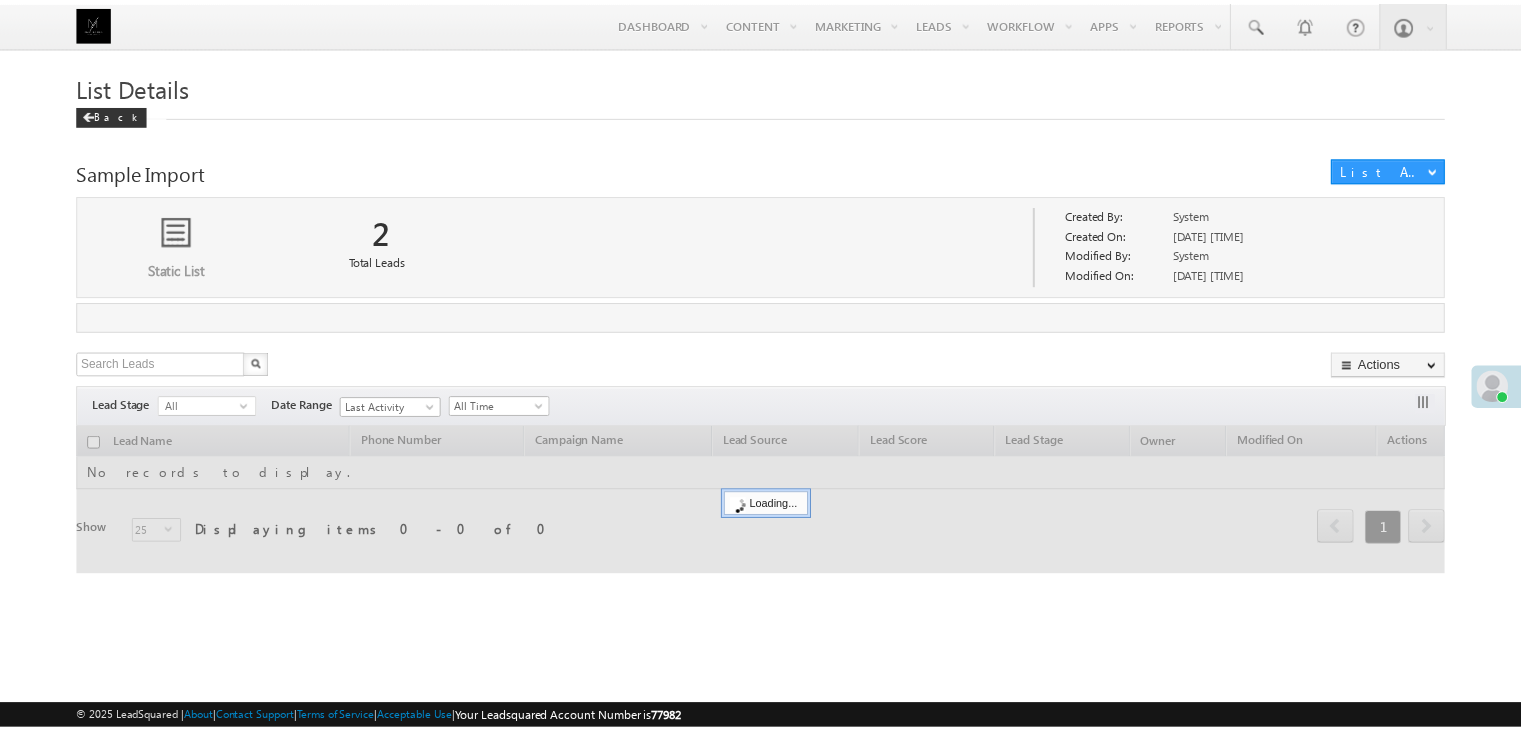 scroll, scrollTop: 0, scrollLeft: 0, axis: both 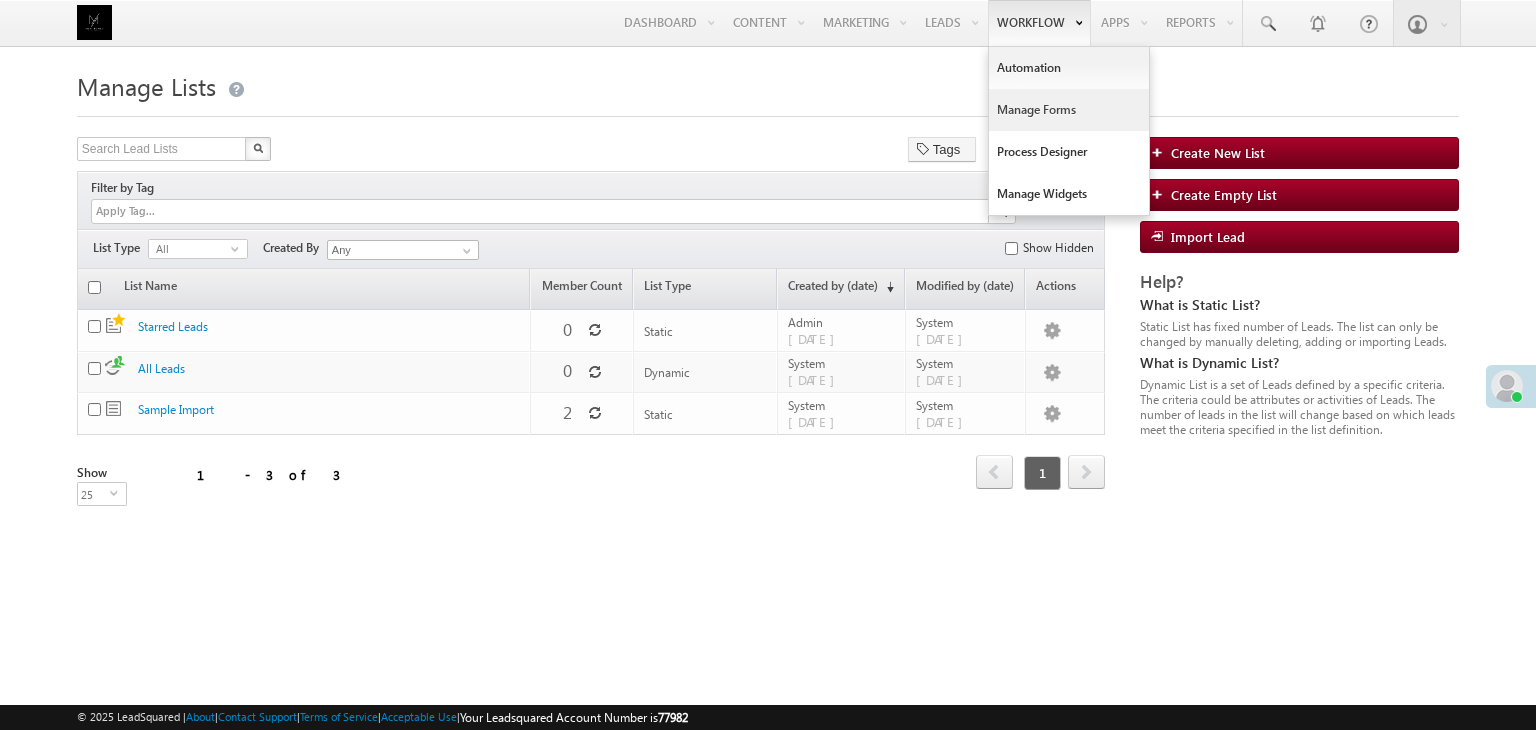 click on "Manage Forms" at bounding box center (1069, 110) 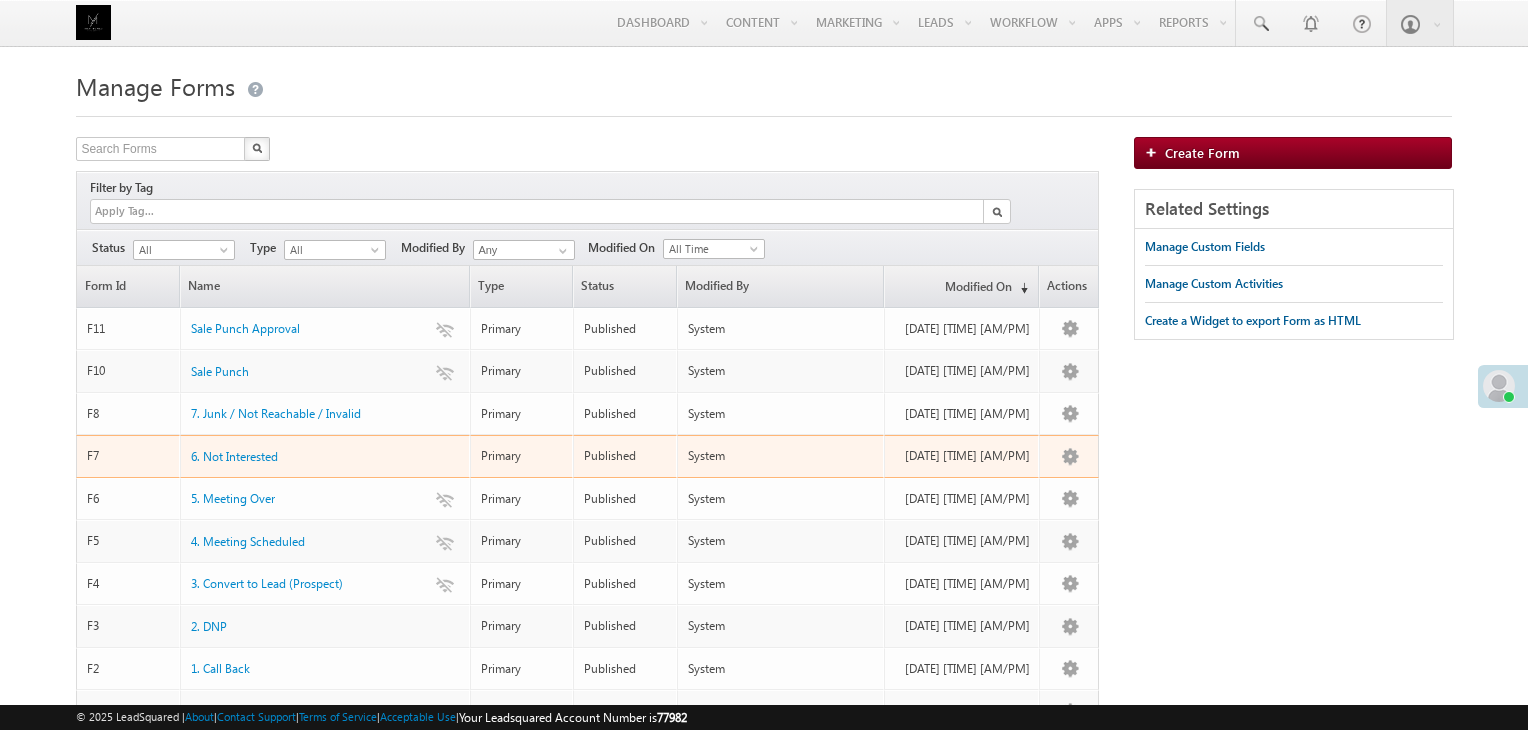 scroll, scrollTop: 183, scrollLeft: 0, axis: vertical 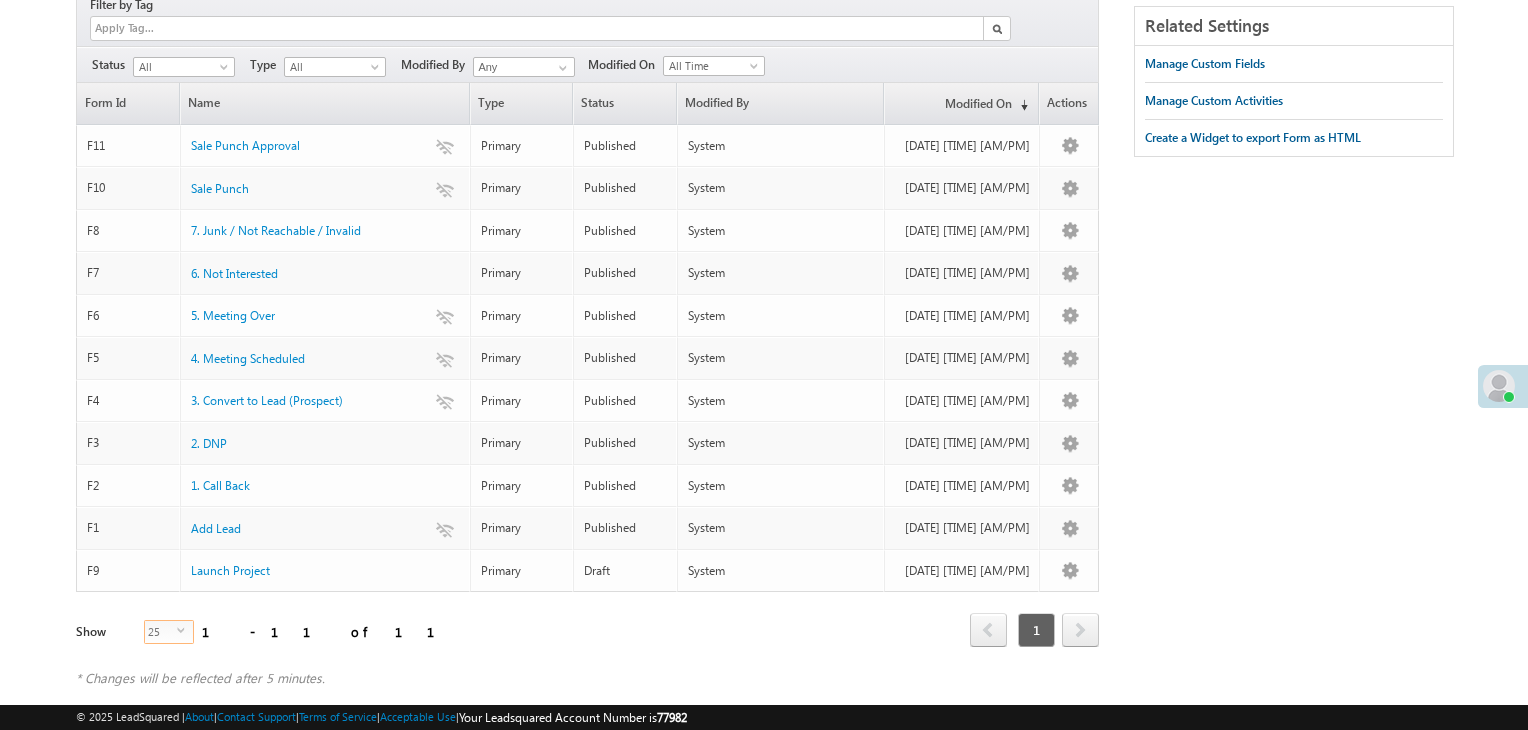 click on "select" at bounding box center [185, 630] 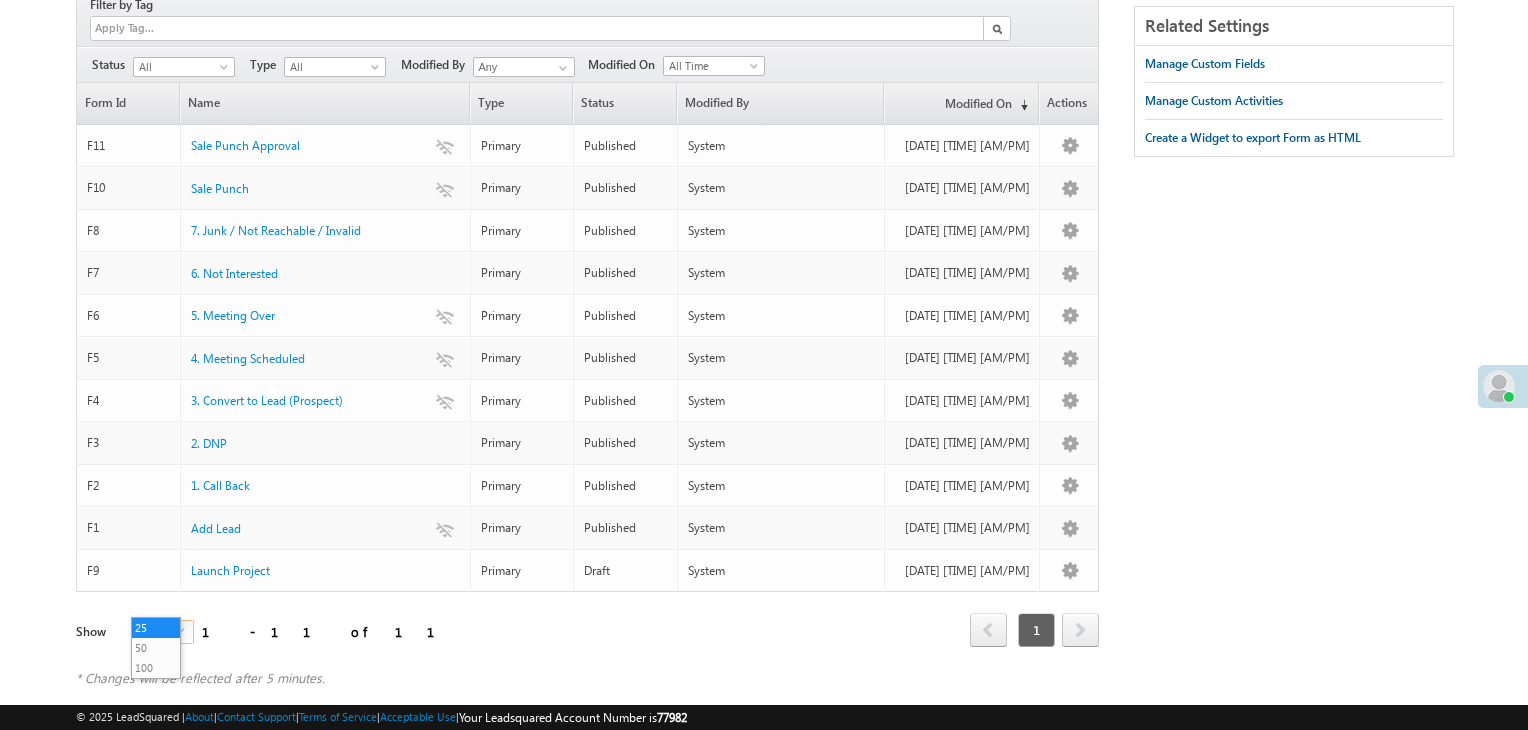 click on "select" at bounding box center [185, 630] 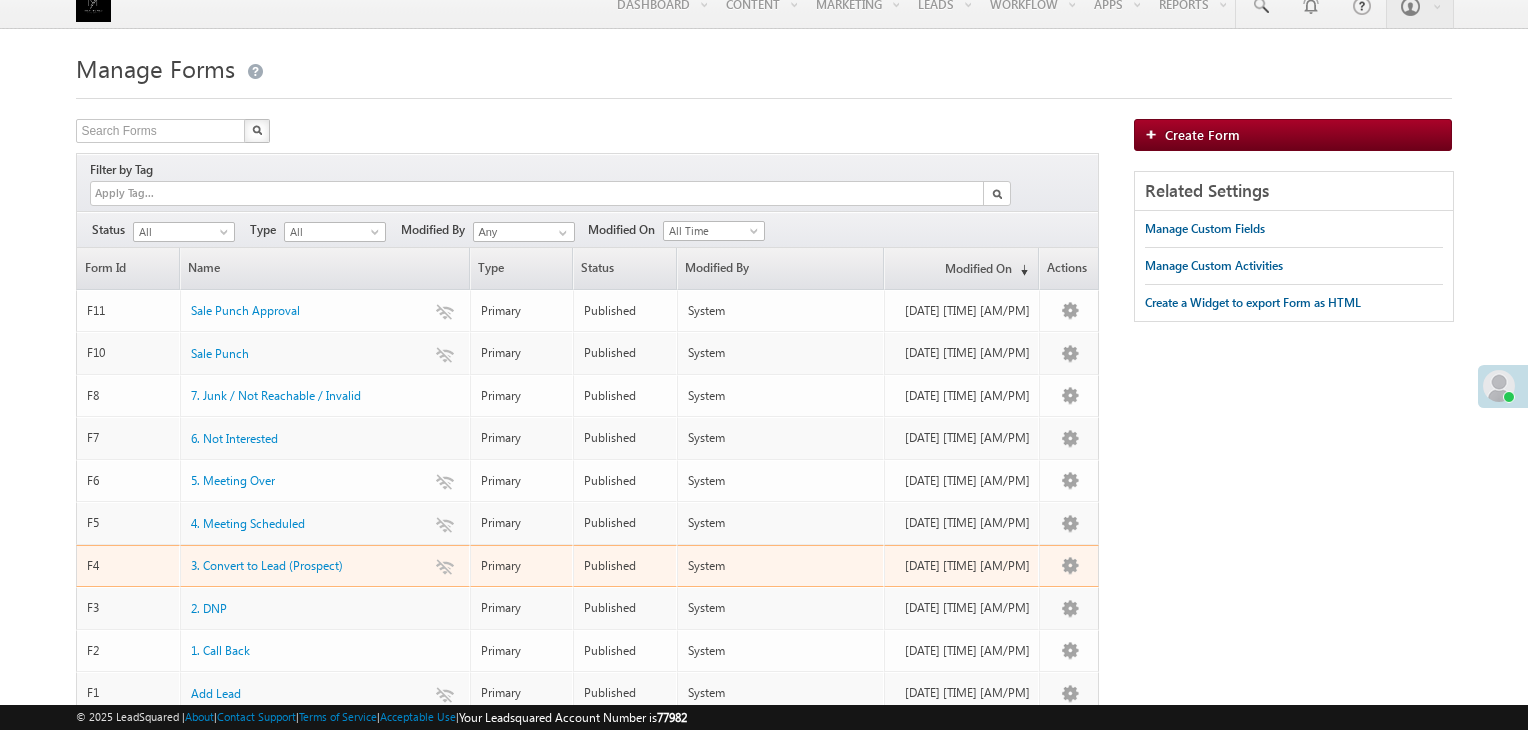 scroll, scrollTop: 0, scrollLeft: 0, axis: both 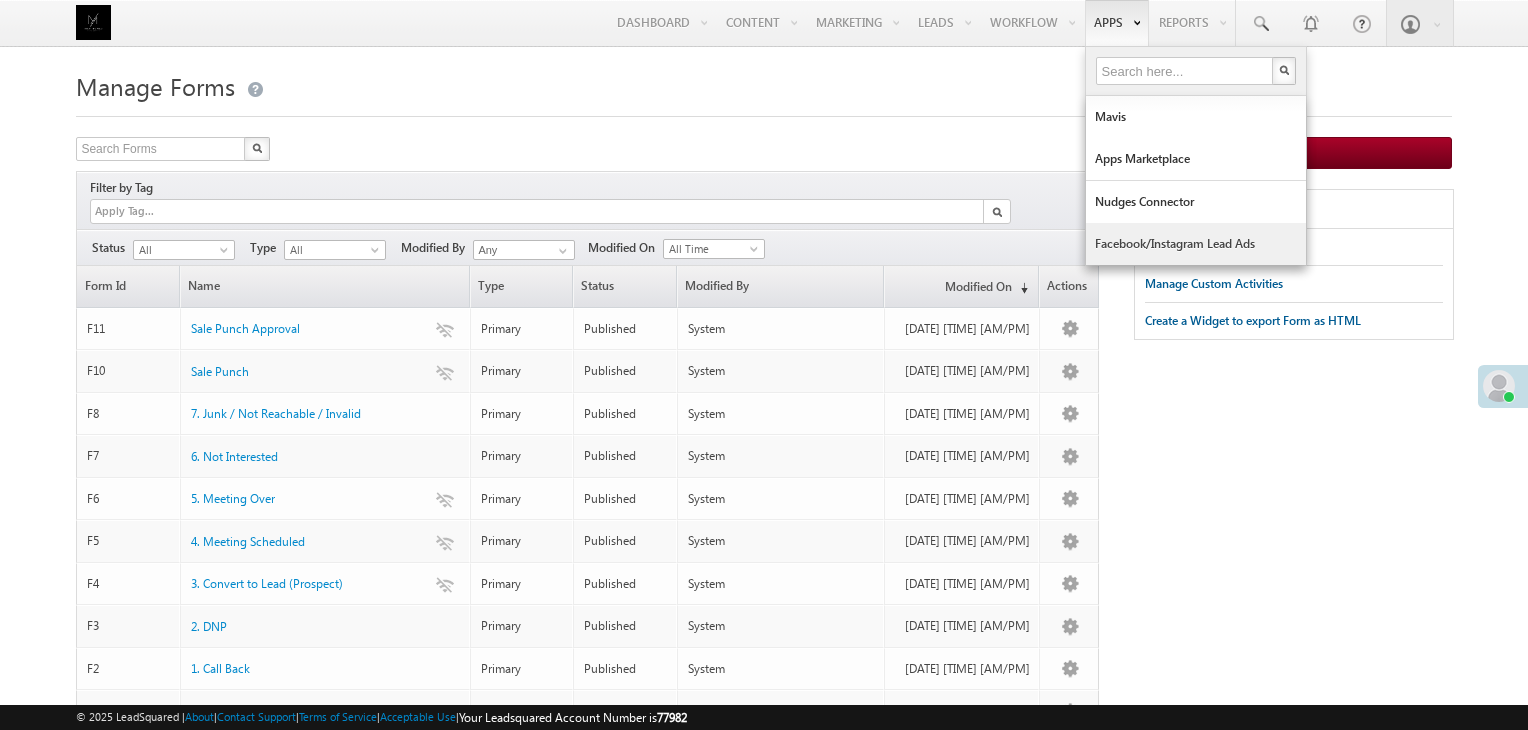 click on "Facebook/Instagram Lead Ads" at bounding box center [1196, 244] 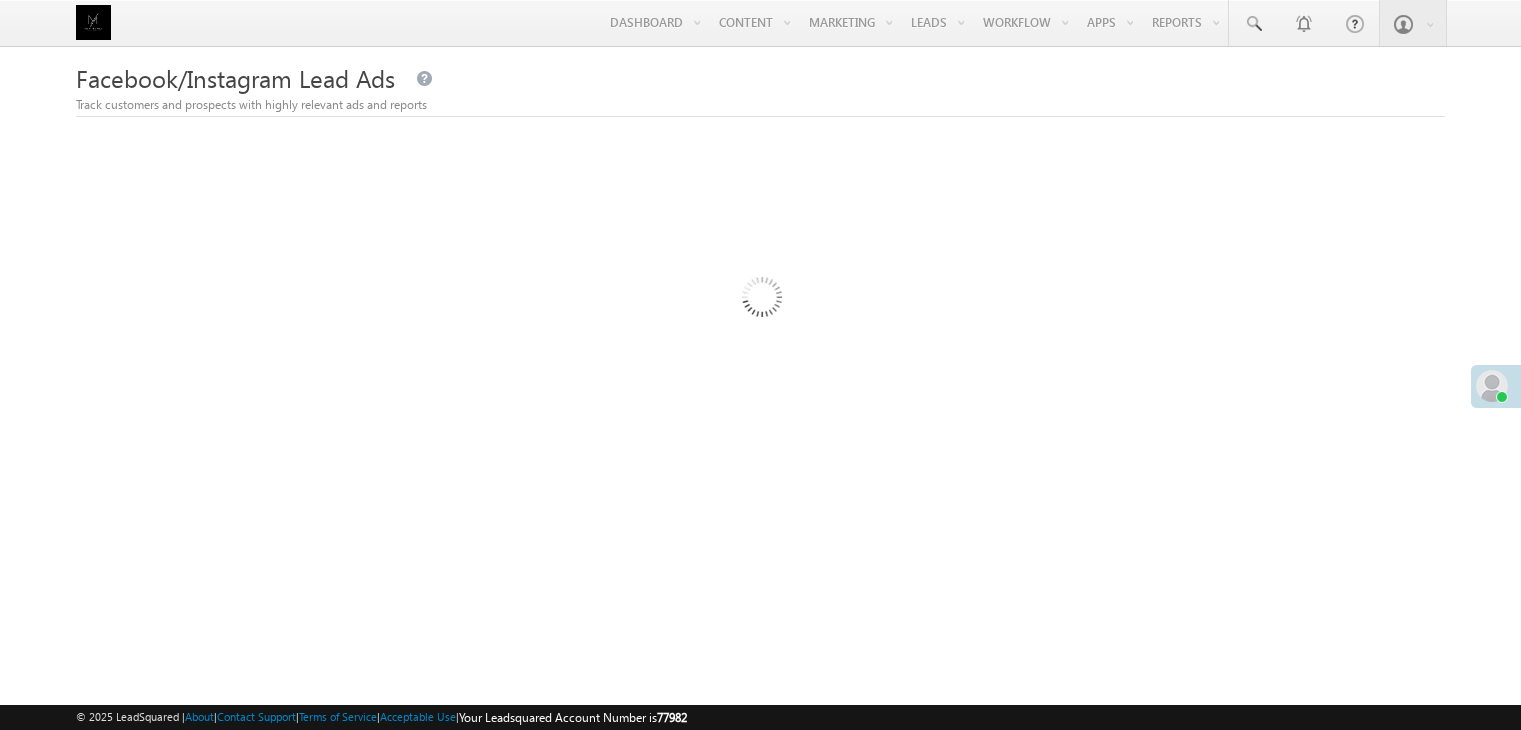 scroll, scrollTop: 0, scrollLeft: 0, axis: both 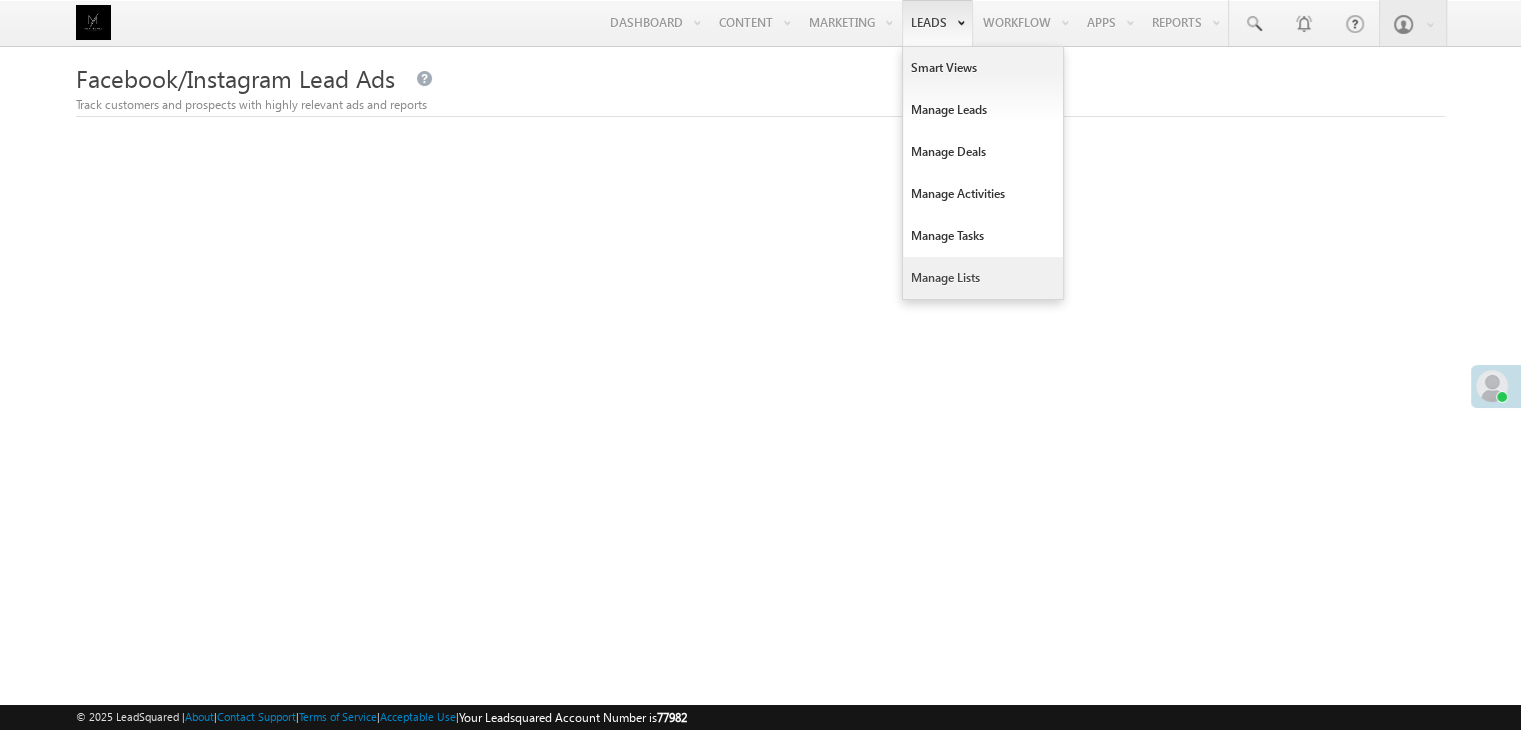 click on "Manage Lists" at bounding box center [983, 278] 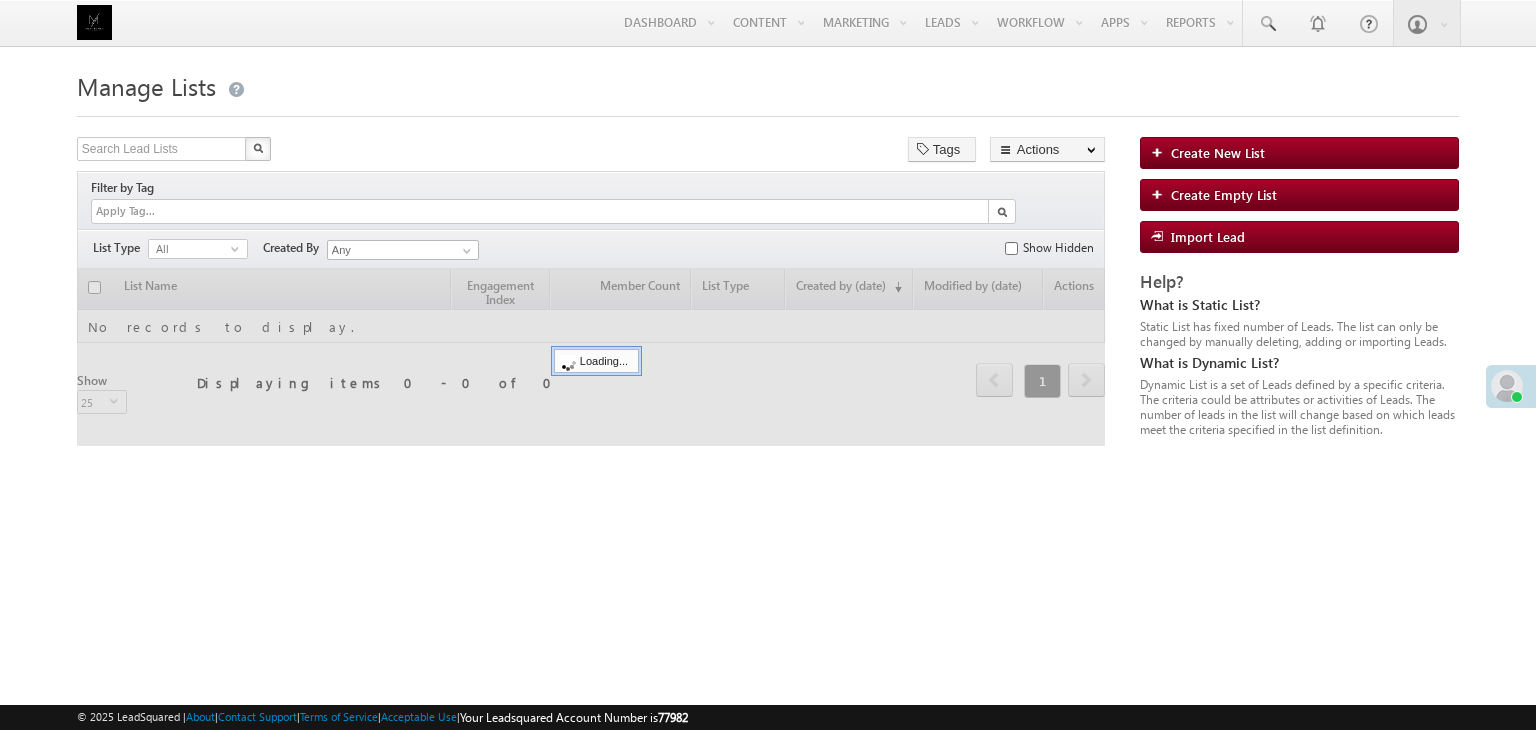 scroll, scrollTop: 0, scrollLeft: 0, axis: both 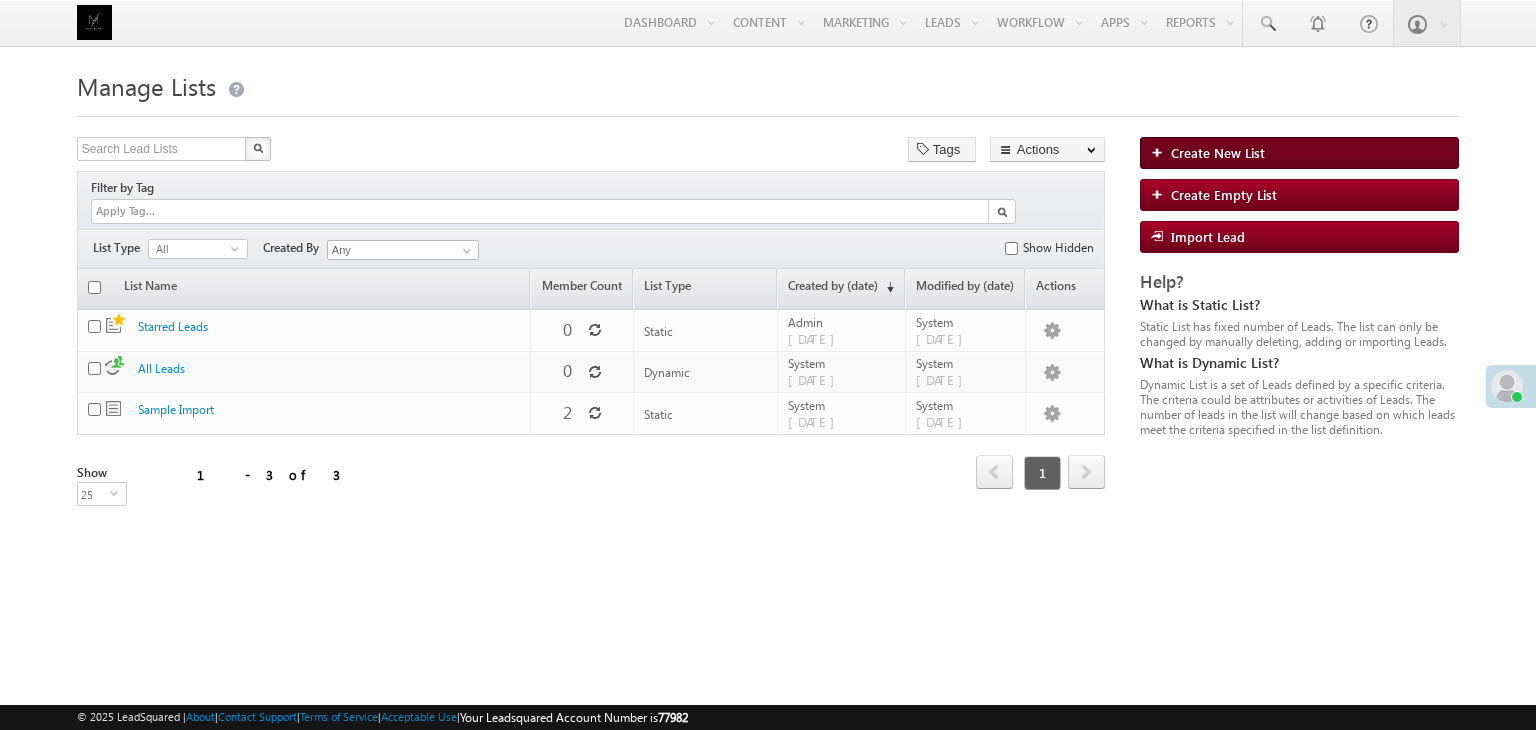 click on "Create New List" at bounding box center [1218, 152] 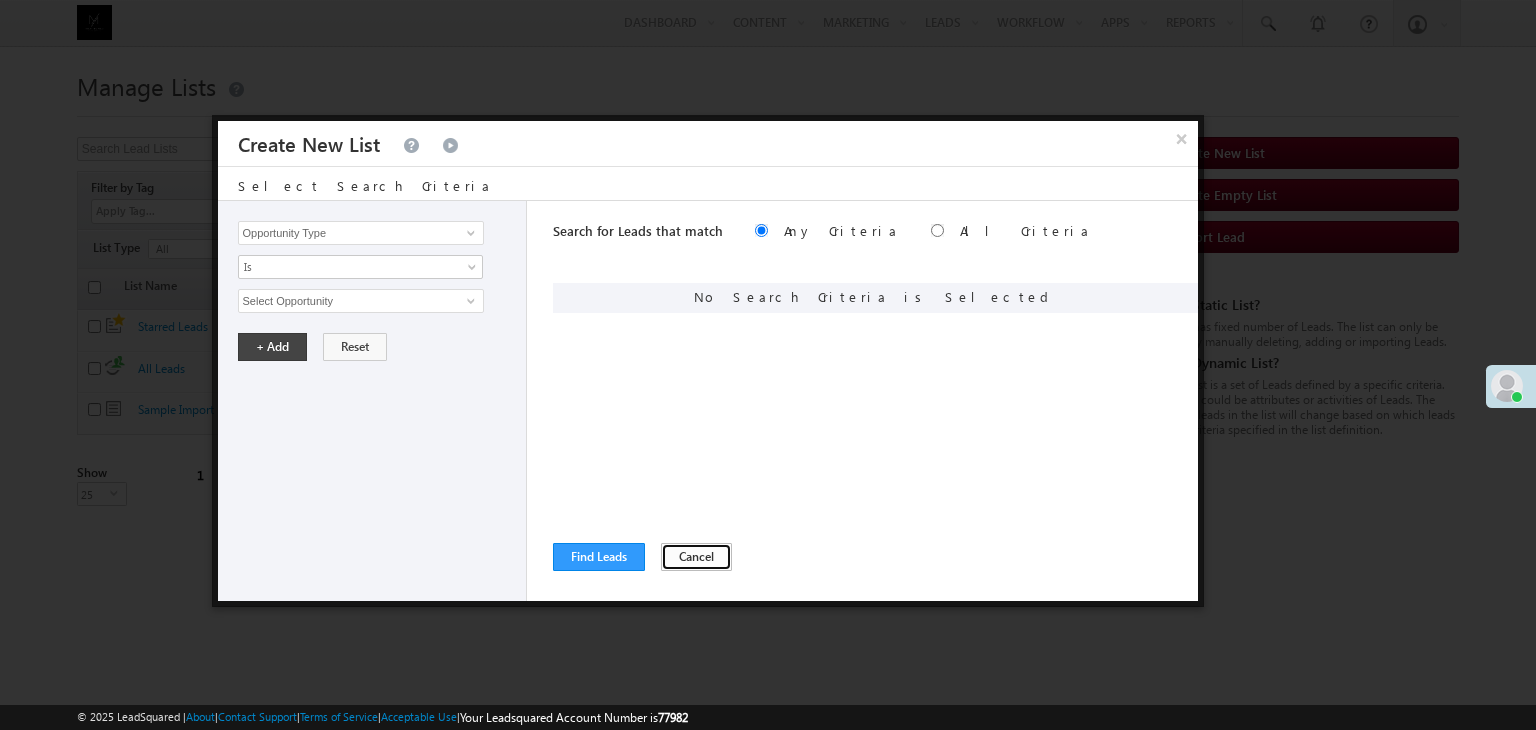 click on "Cancel" at bounding box center (696, 557) 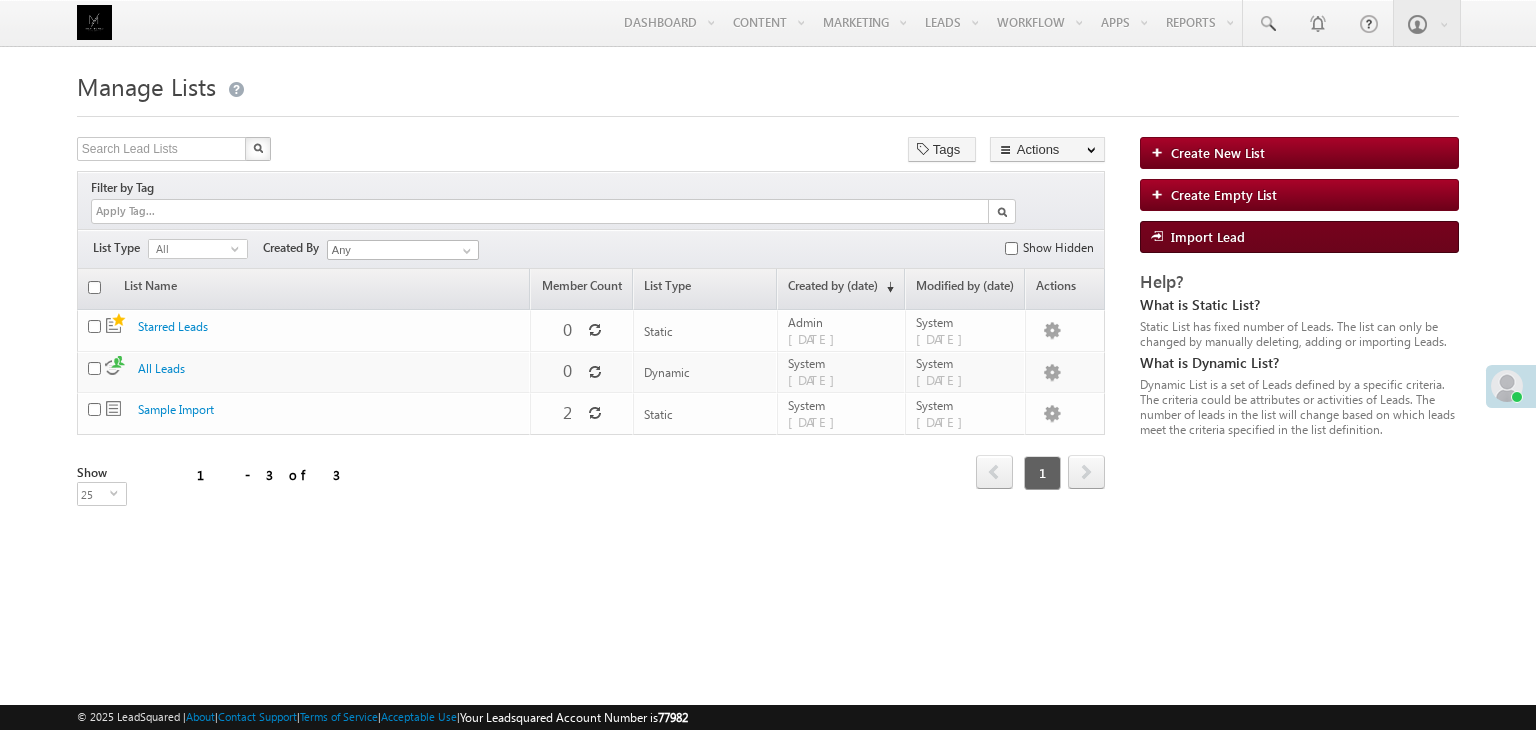 click on "Import Lead" at bounding box center (1208, 236) 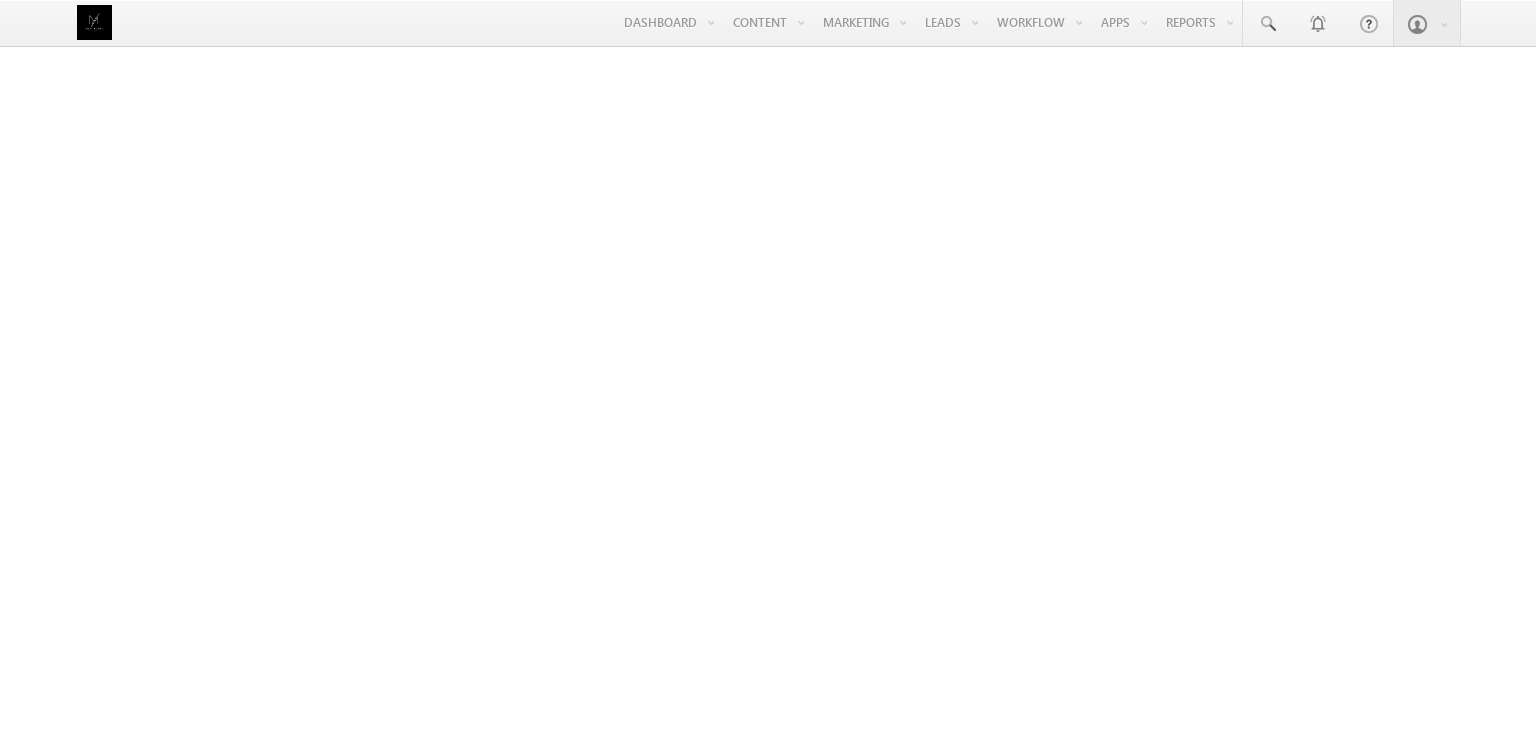 scroll, scrollTop: 0, scrollLeft: 0, axis: both 